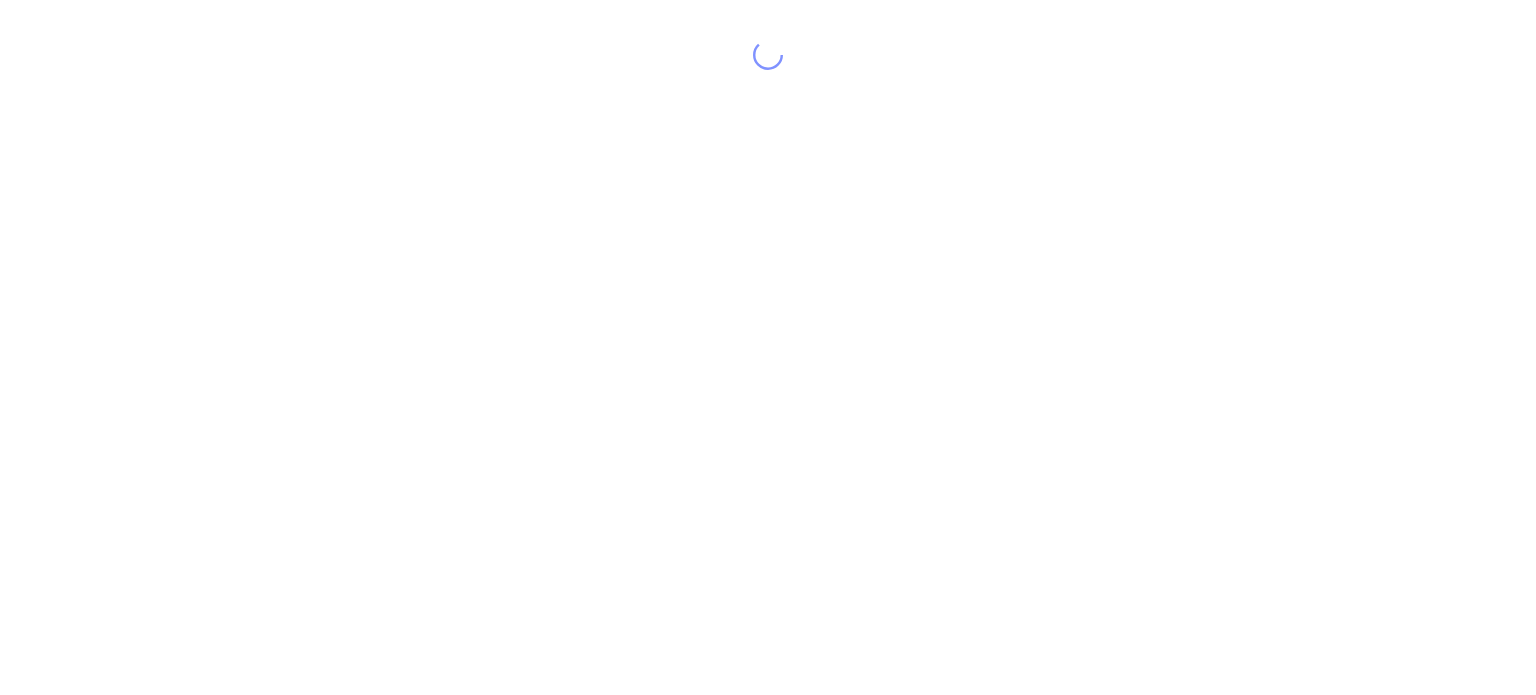 scroll, scrollTop: 0, scrollLeft: 0, axis: both 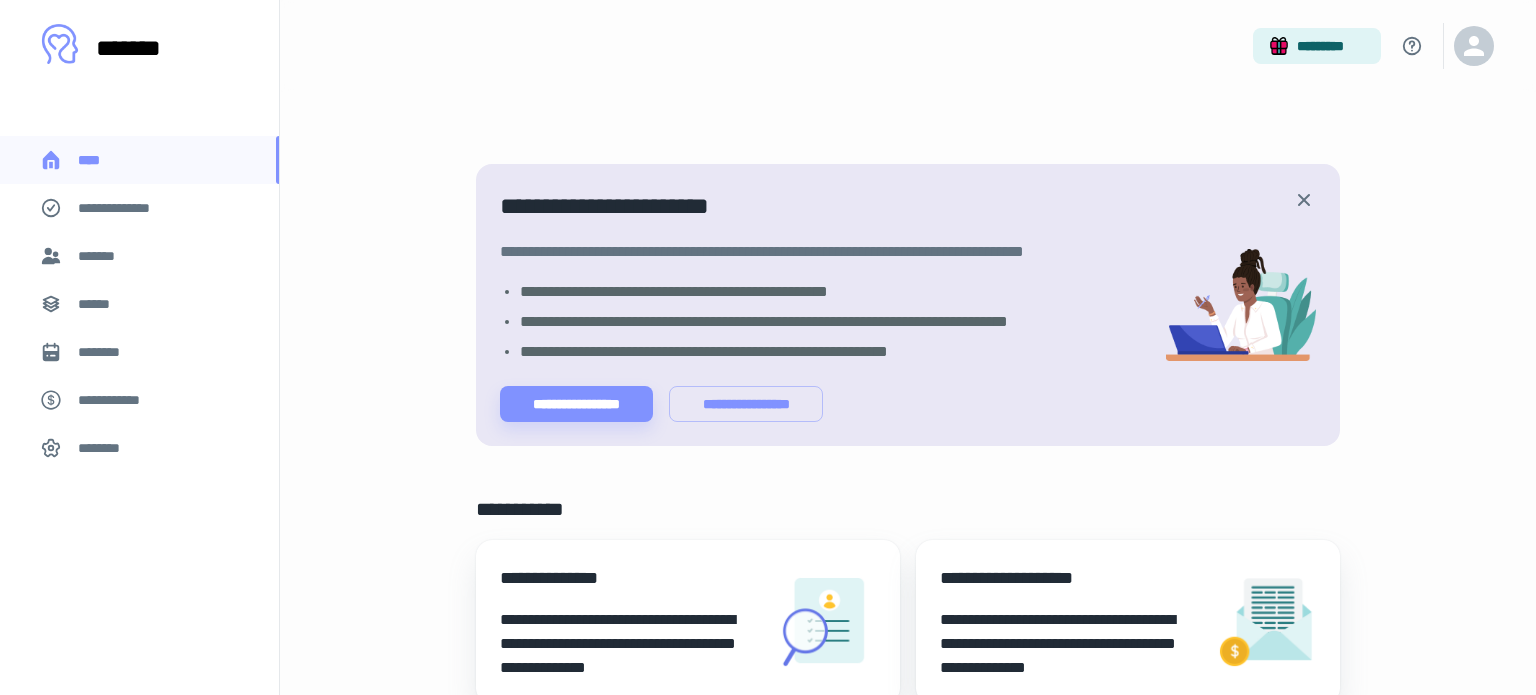 click on "********" at bounding box center [139, 352] 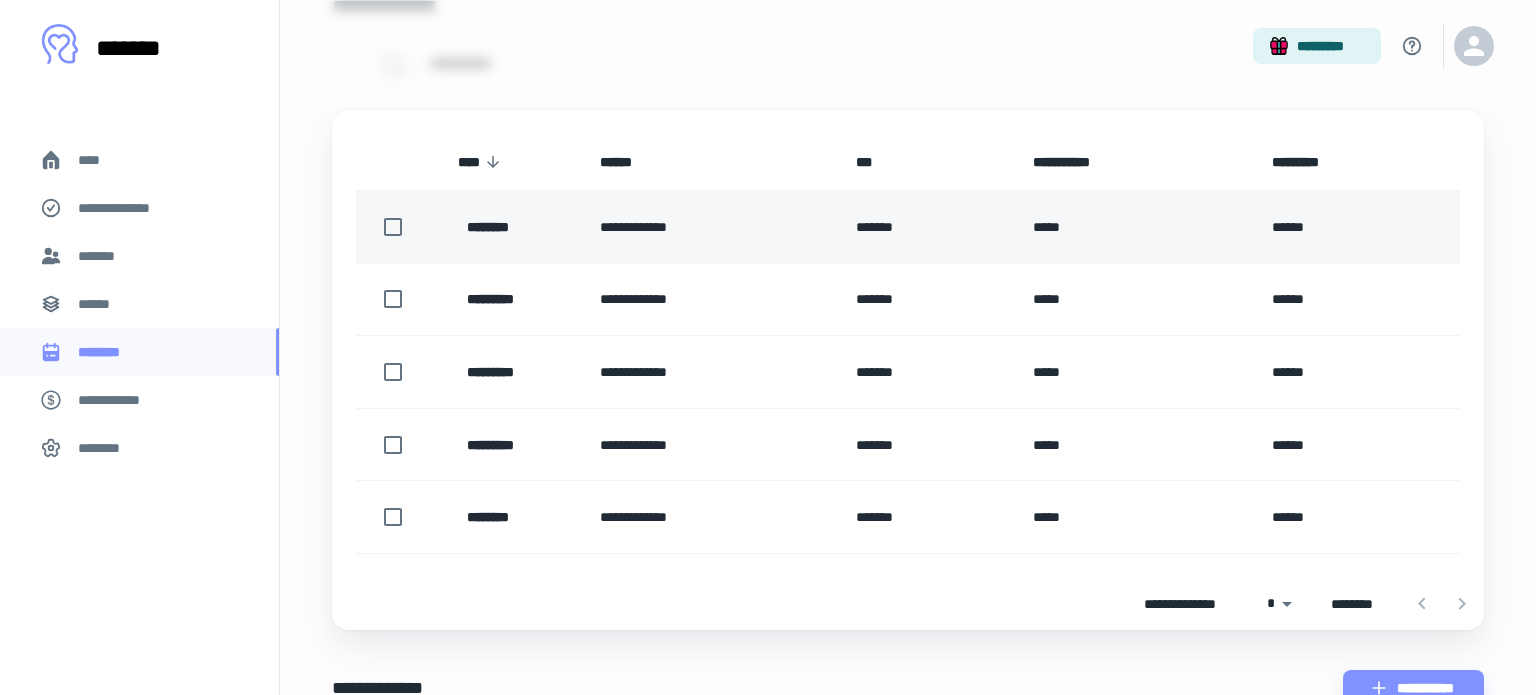 scroll, scrollTop: 242, scrollLeft: 0, axis: vertical 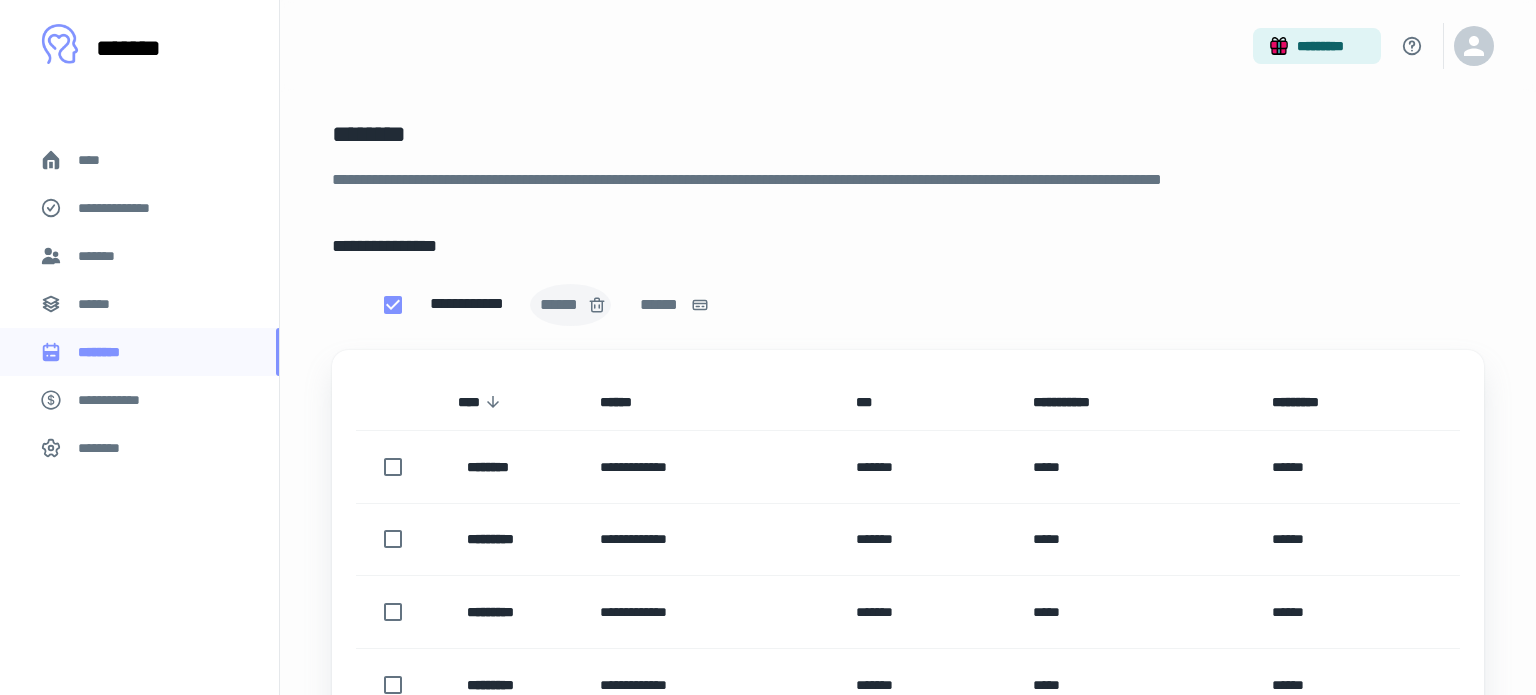 click on "******" at bounding box center (570, 305) 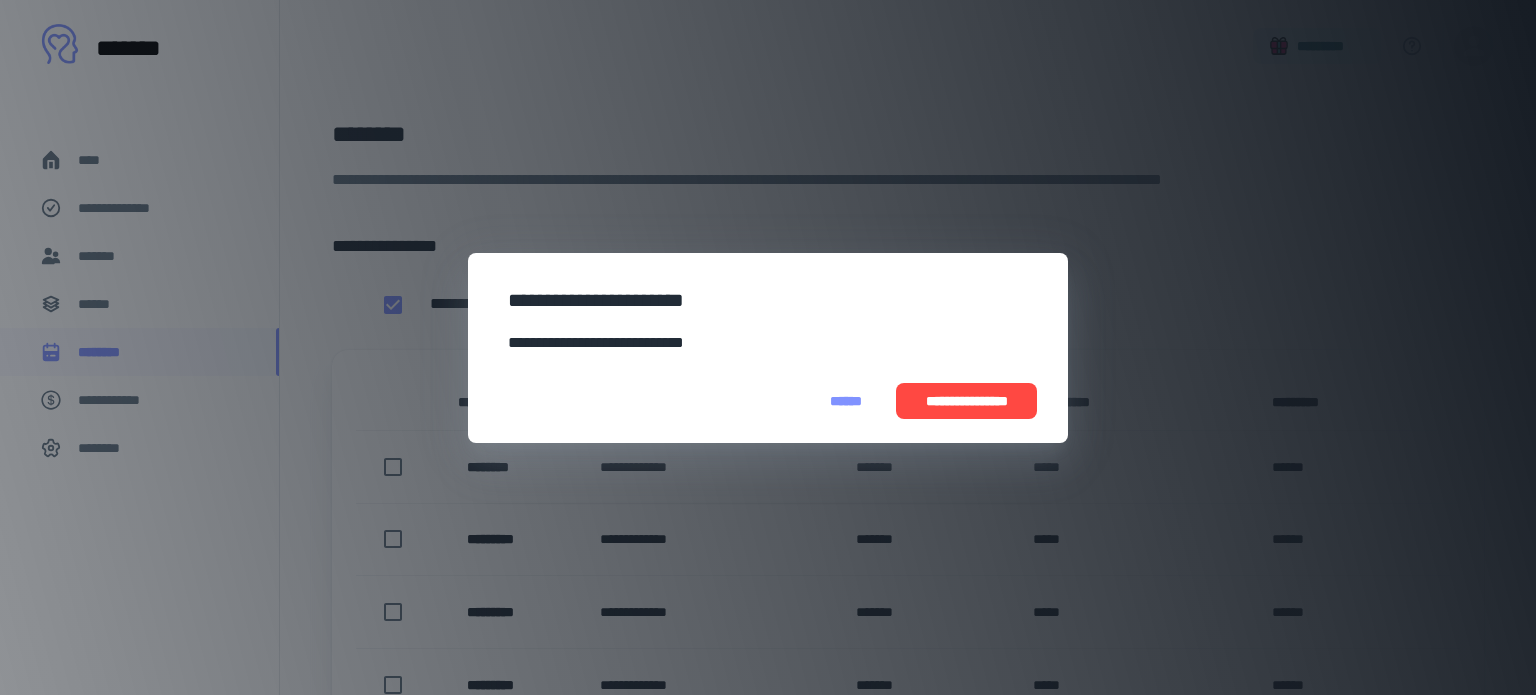 click on "**********" at bounding box center (966, 401) 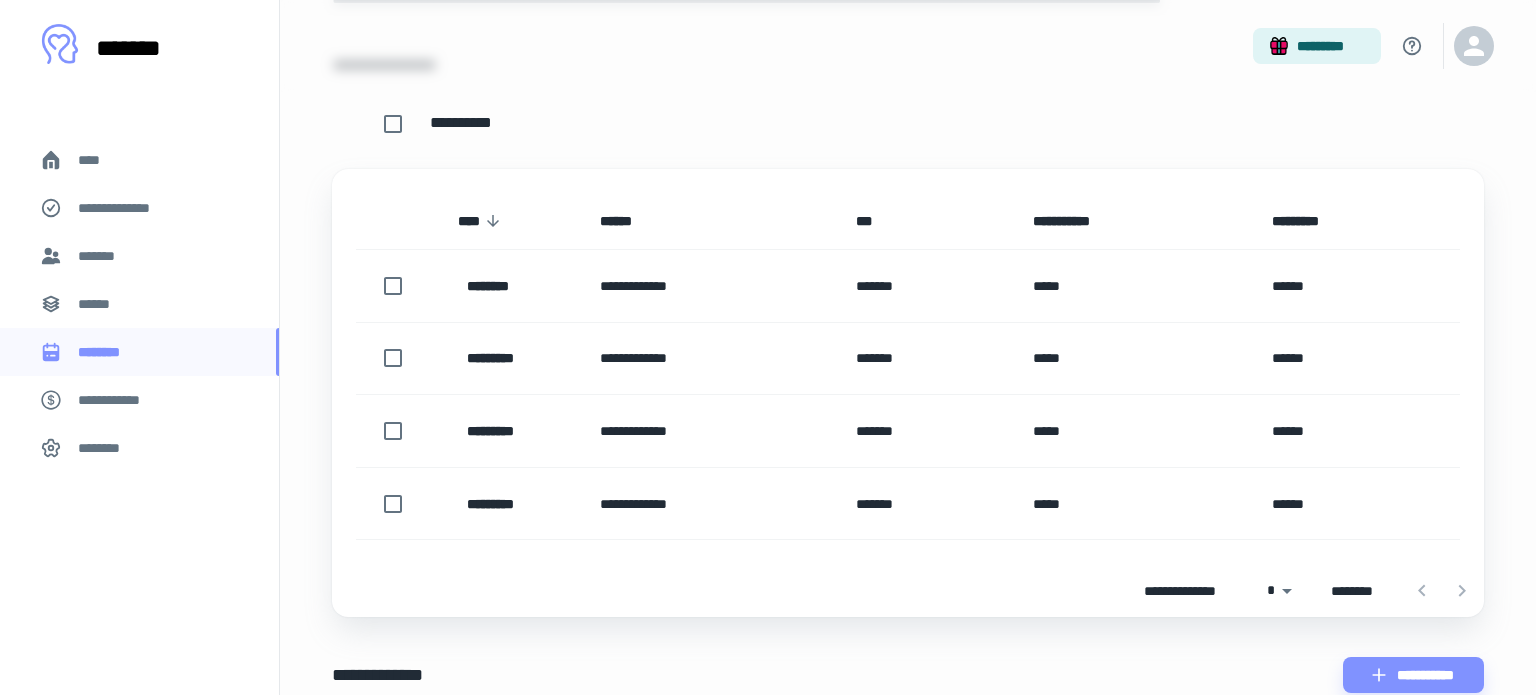 scroll, scrollTop: 194, scrollLeft: 0, axis: vertical 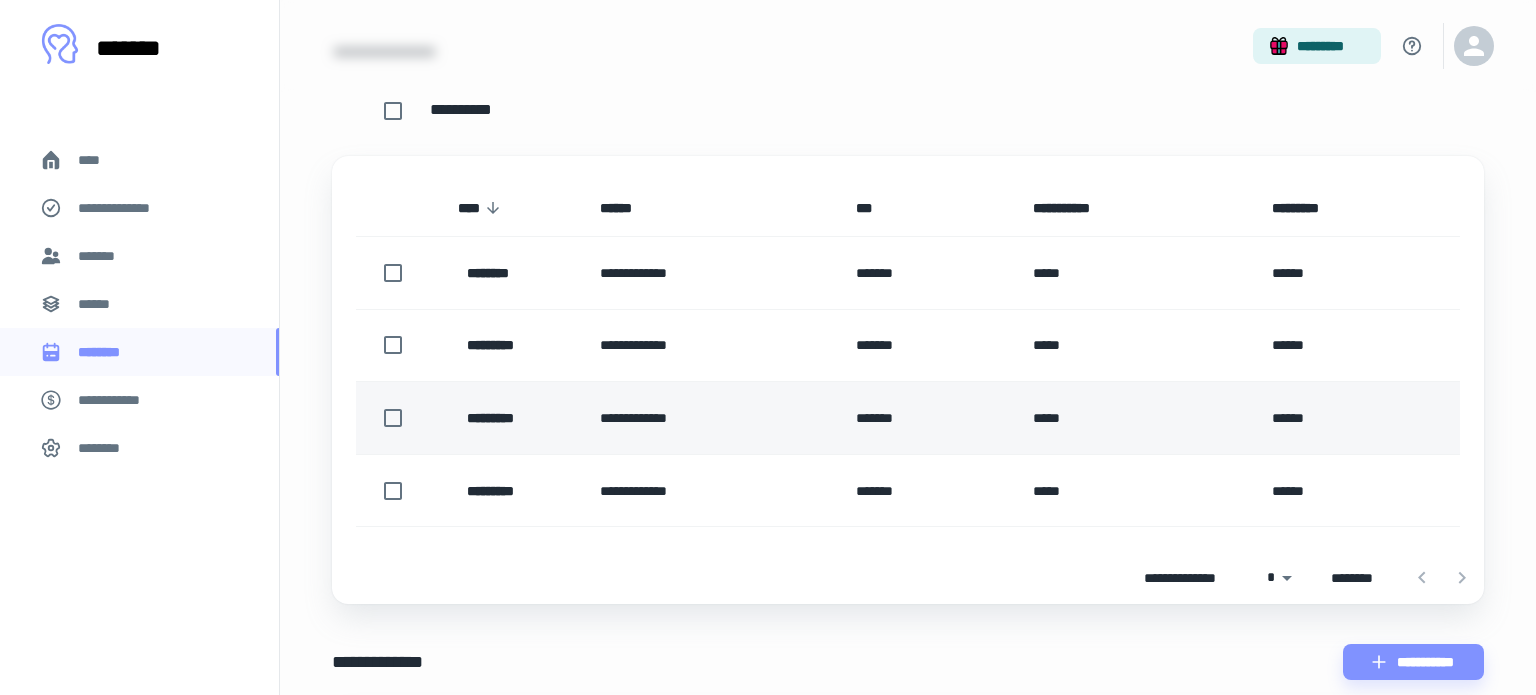 click on "*********" at bounding box center (513, 418) 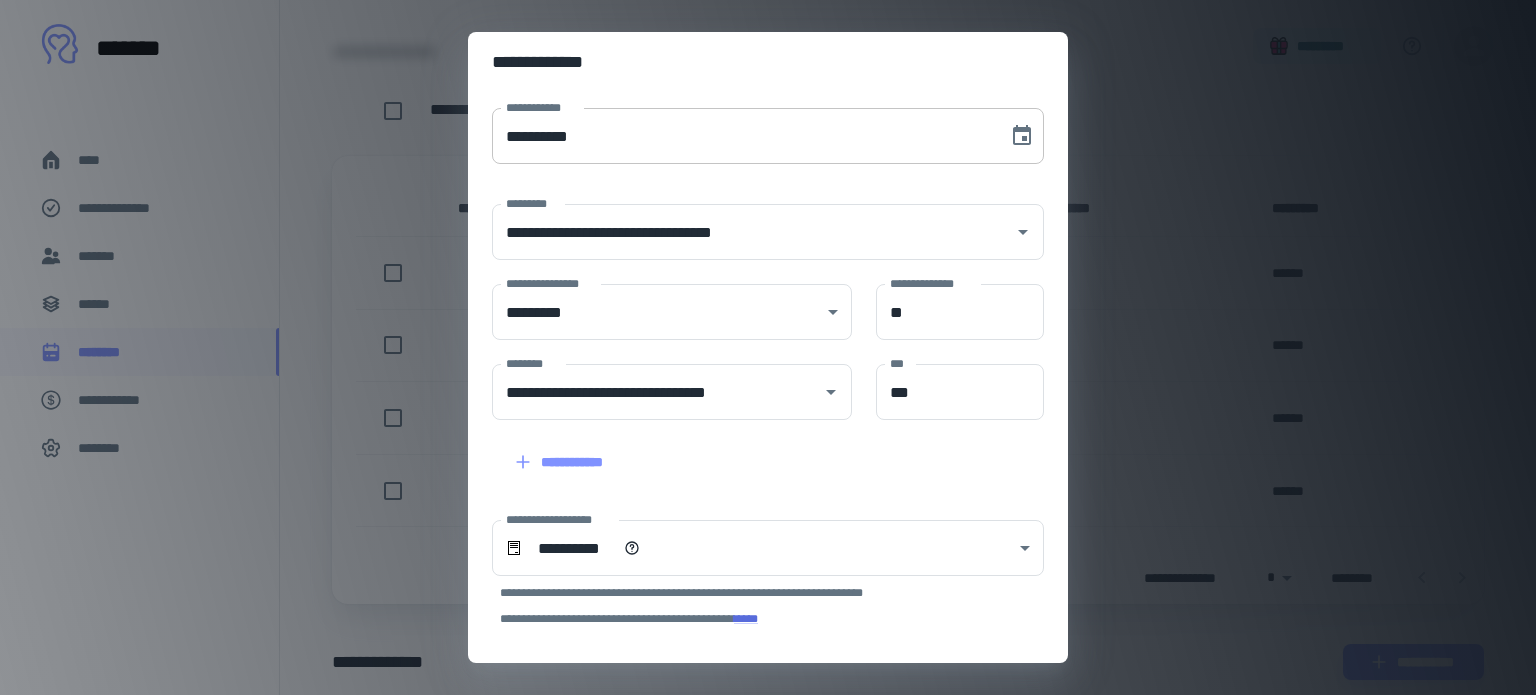 click on "**********" at bounding box center [743, 136] 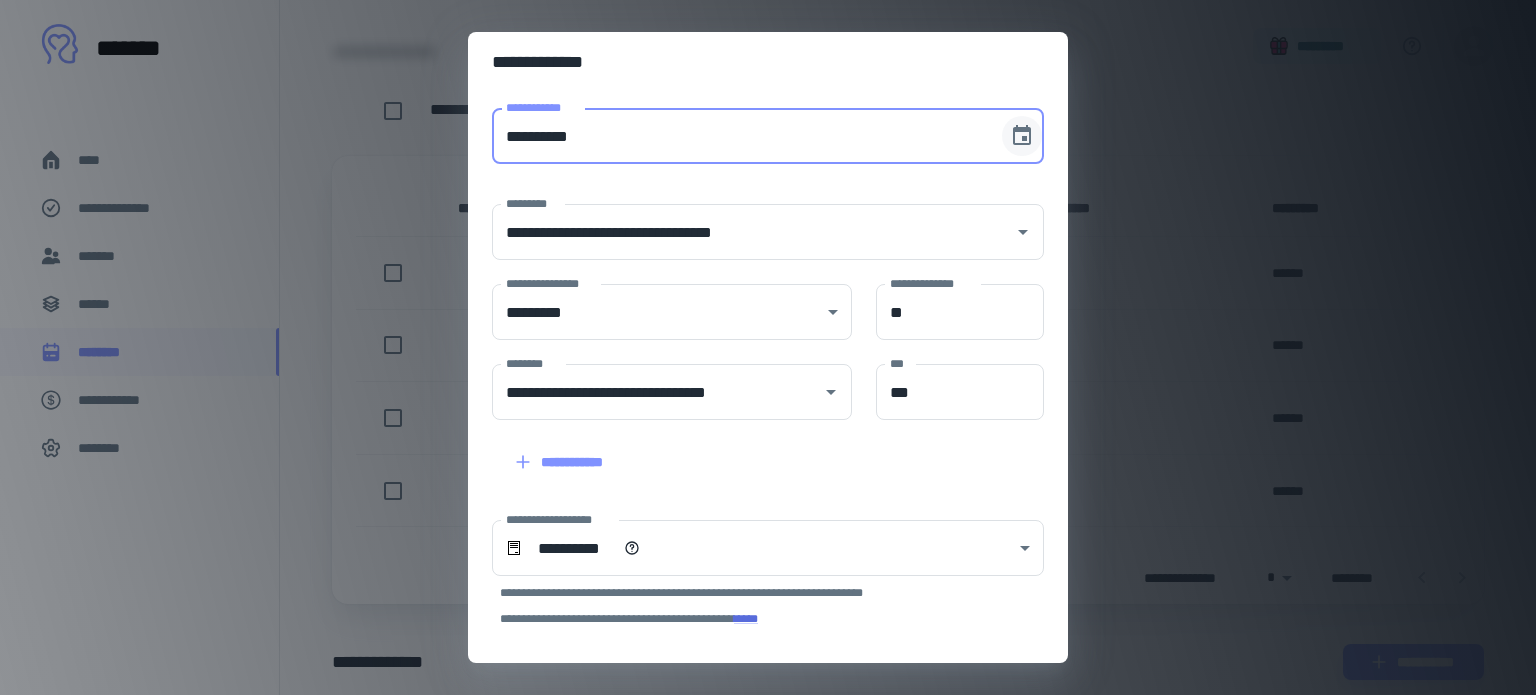 click 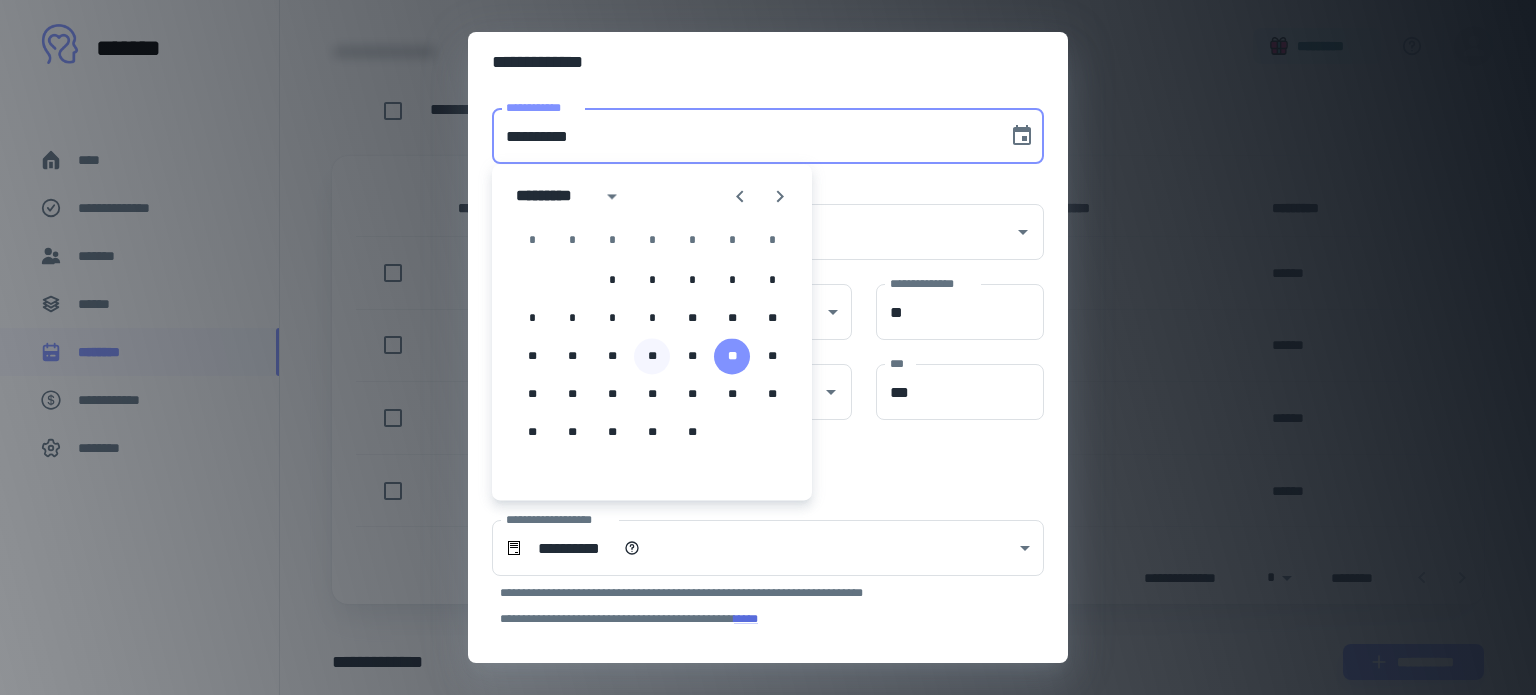 click on "**" at bounding box center (652, 356) 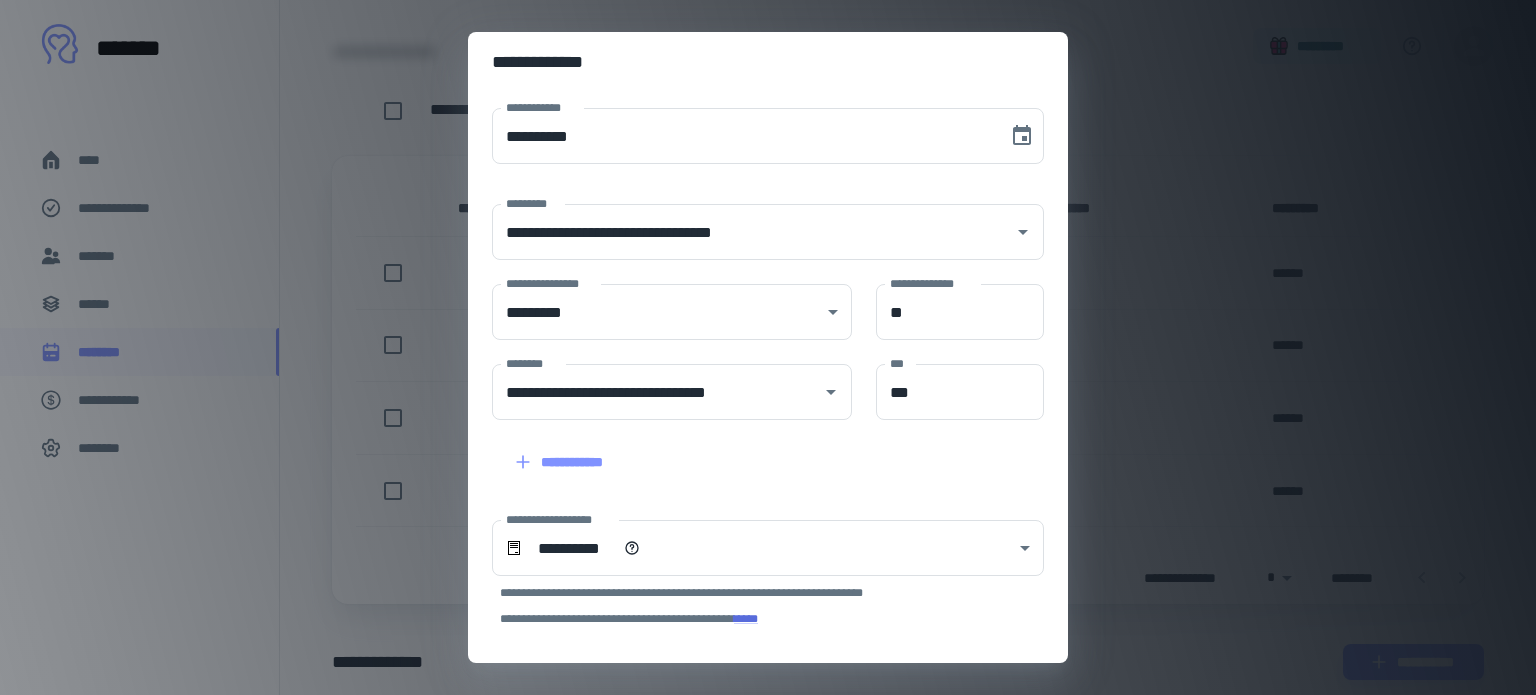 type on "**********" 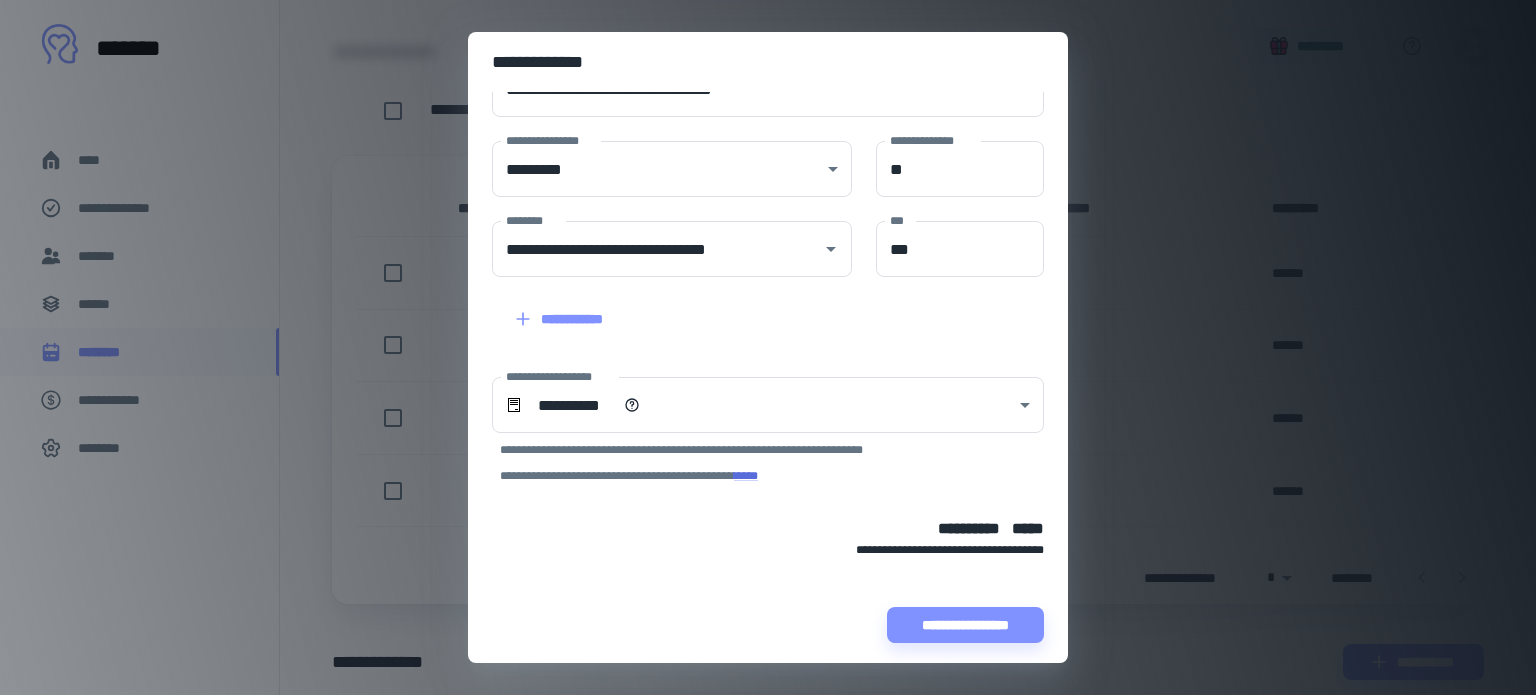 scroll, scrollTop: 0, scrollLeft: 0, axis: both 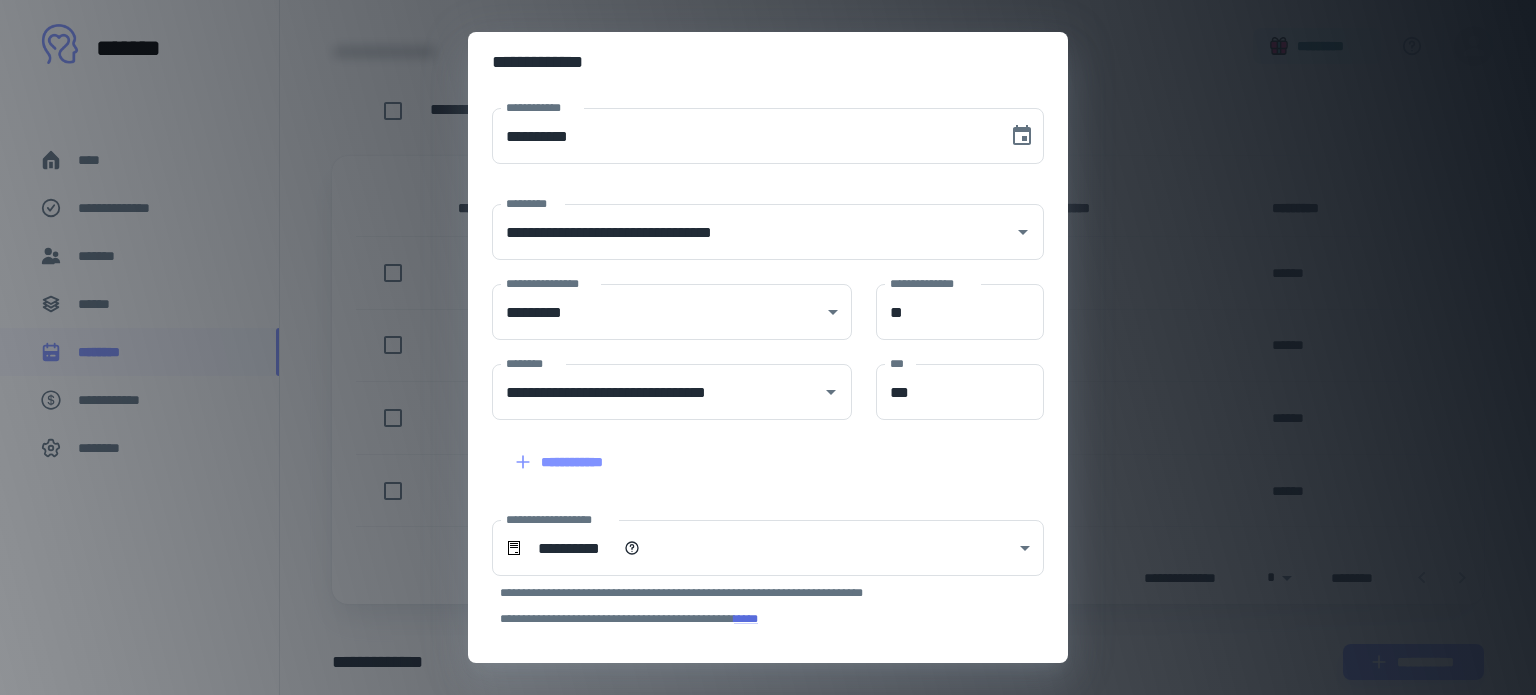 click on "[ADDRESS]" at bounding box center [768, 347] 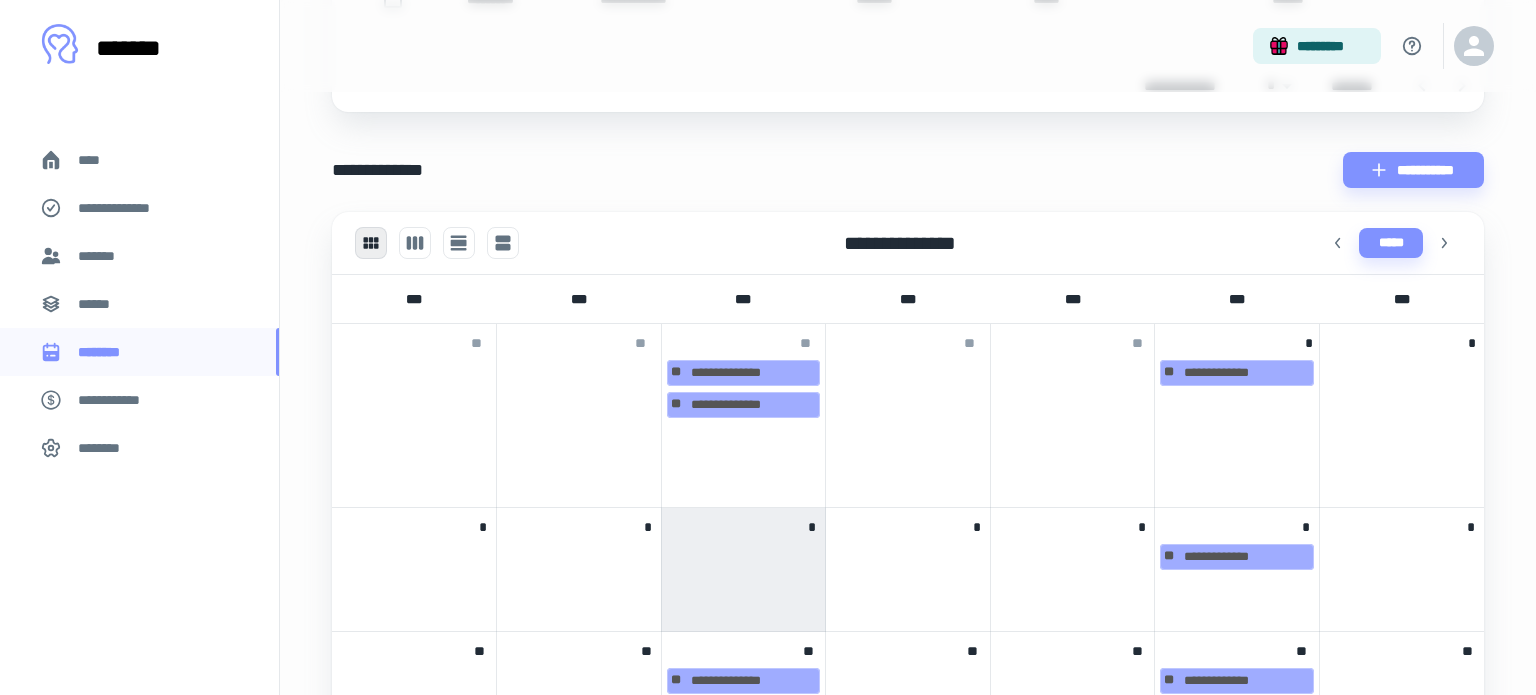 scroll, scrollTop: 679, scrollLeft: 0, axis: vertical 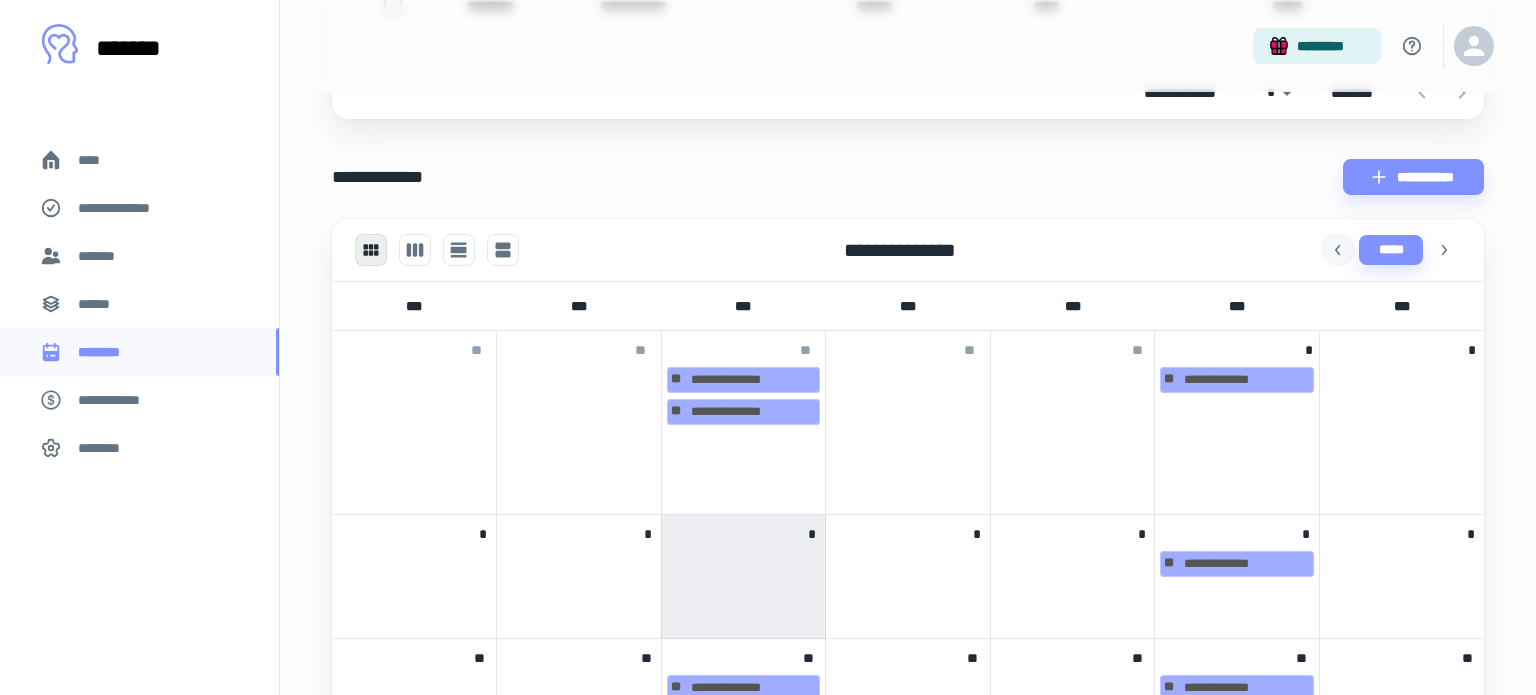 click at bounding box center (1338, 250) 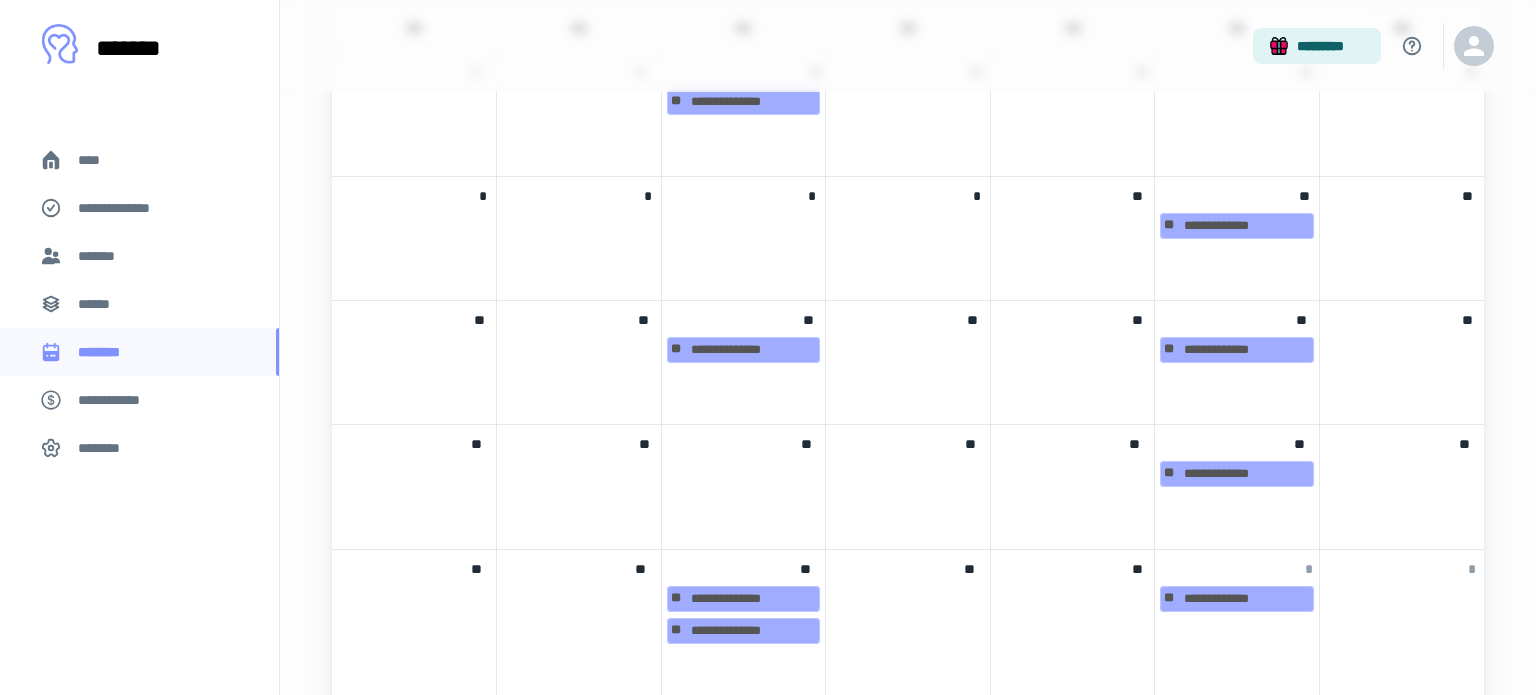 scroll, scrollTop: 960, scrollLeft: 0, axis: vertical 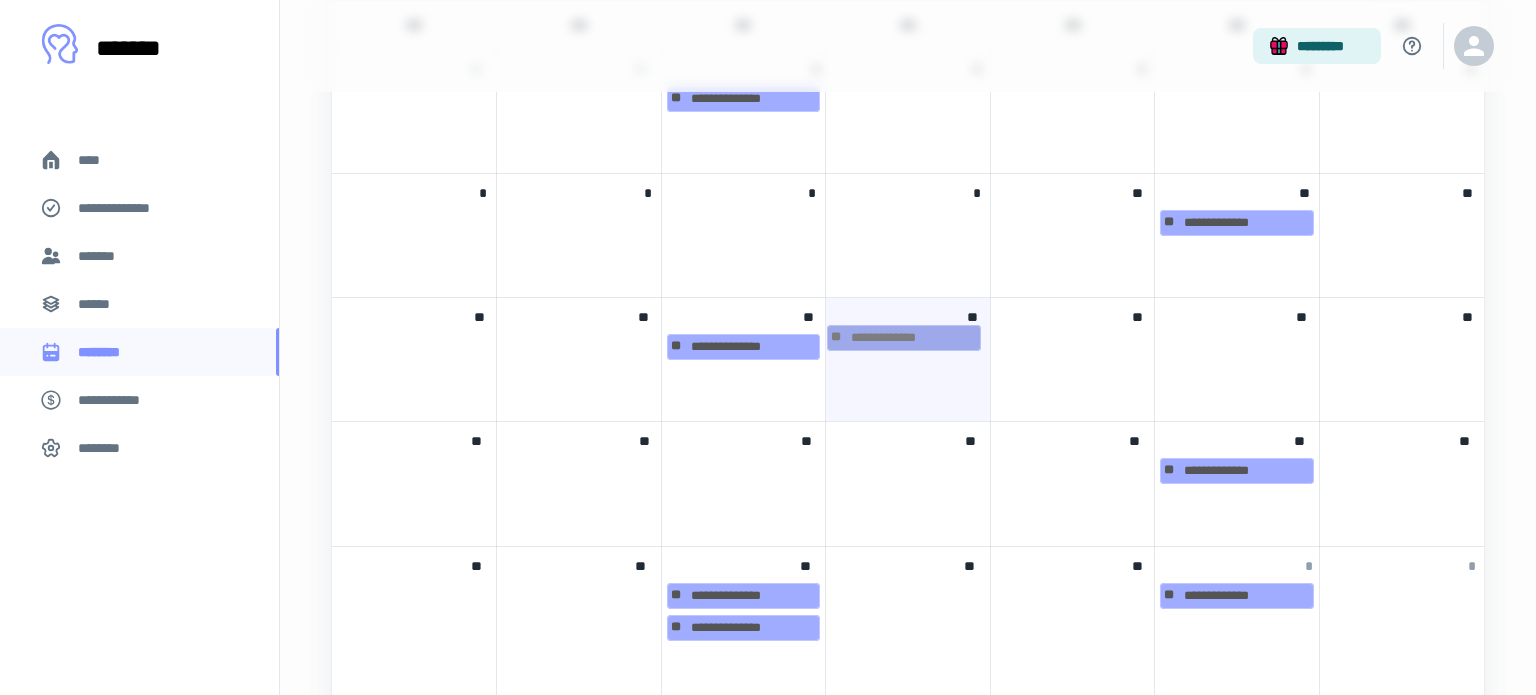 drag, startPoint x: 1208, startPoint y: 349, endPoint x: 877, endPoint y: 341, distance: 331.09665 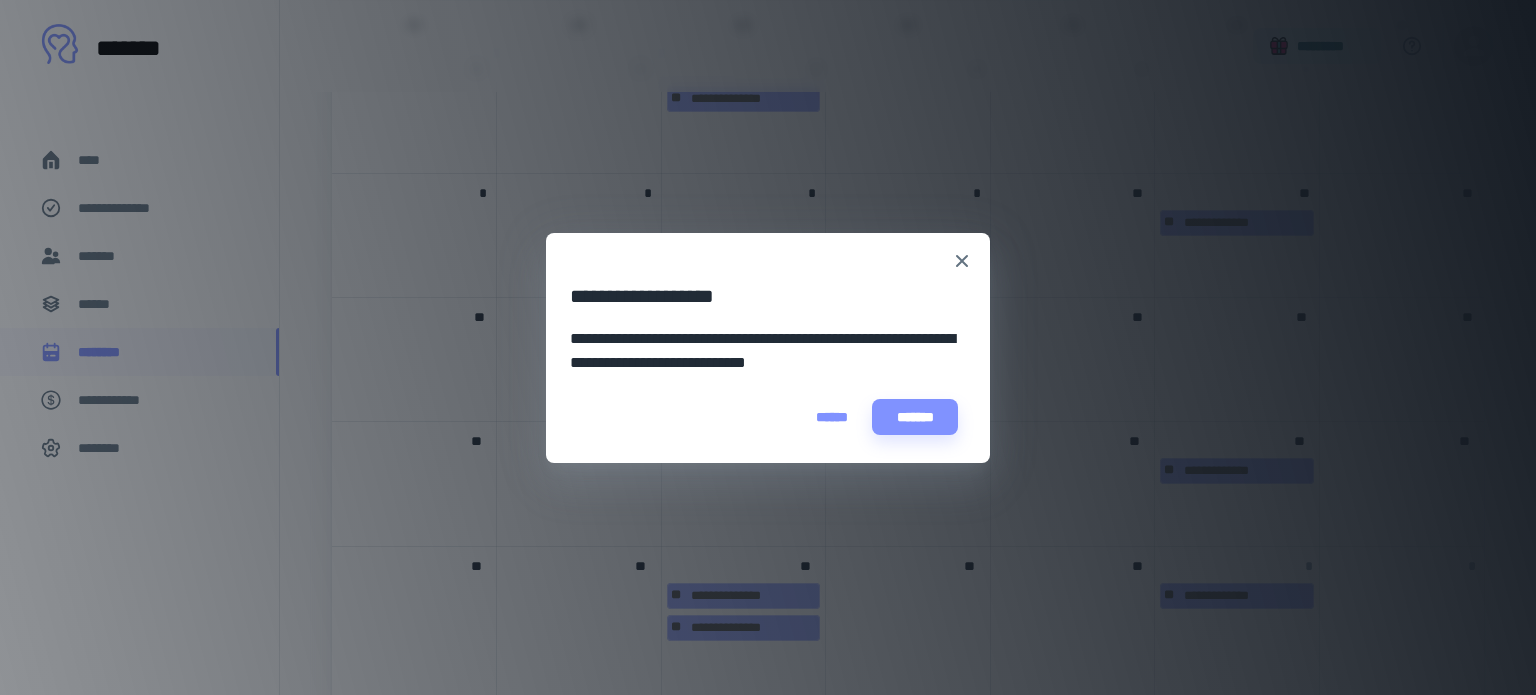 click on "******" at bounding box center [832, 417] 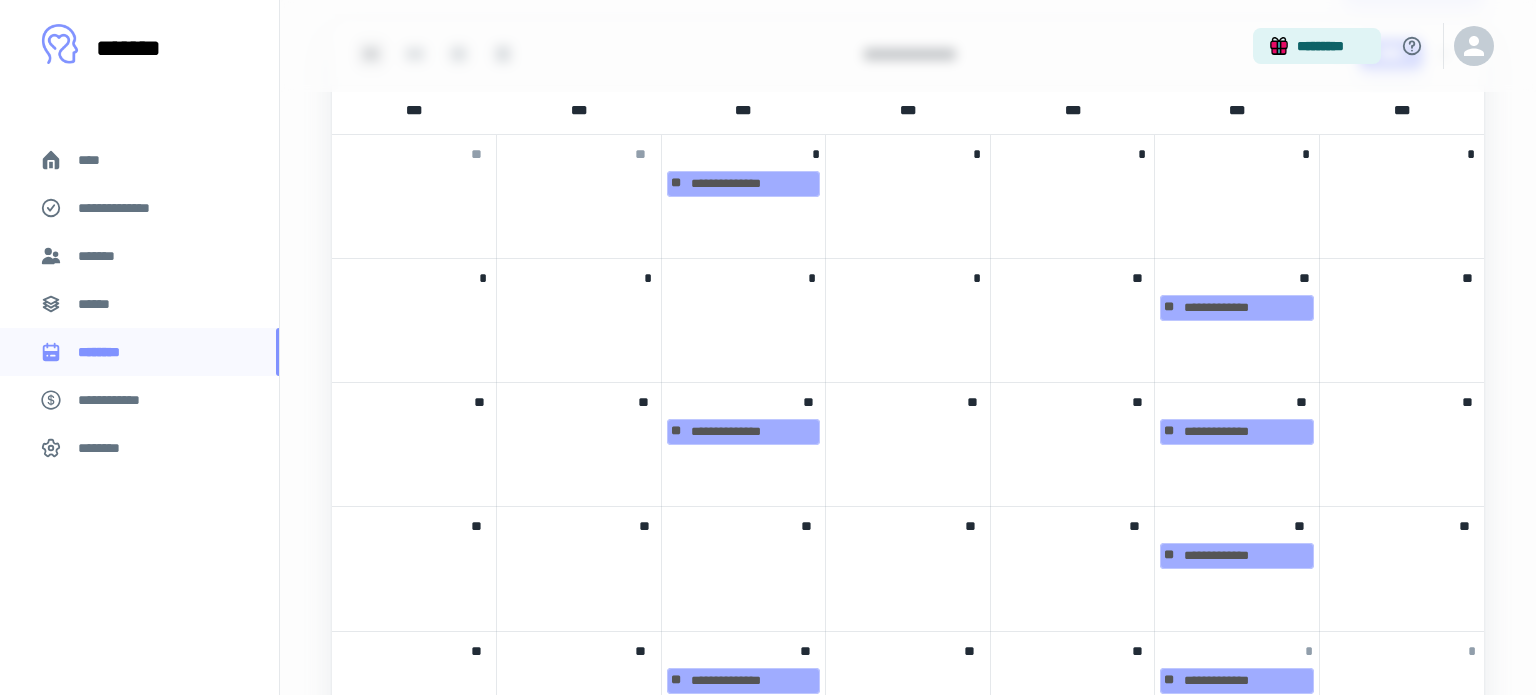 scroll, scrollTop: 876, scrollLeft: 0, axis: vertical 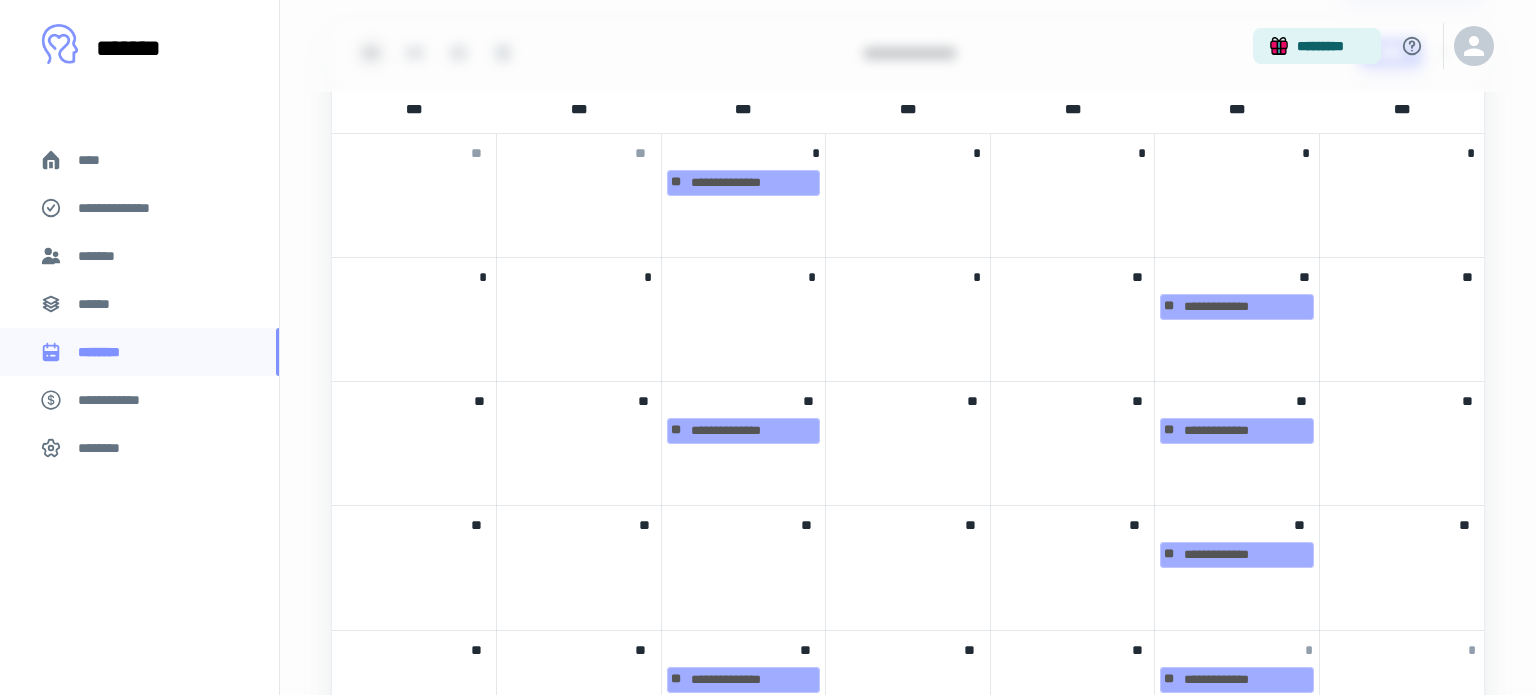 click on "[EMAIL]" at bounding box center (1237, 429) 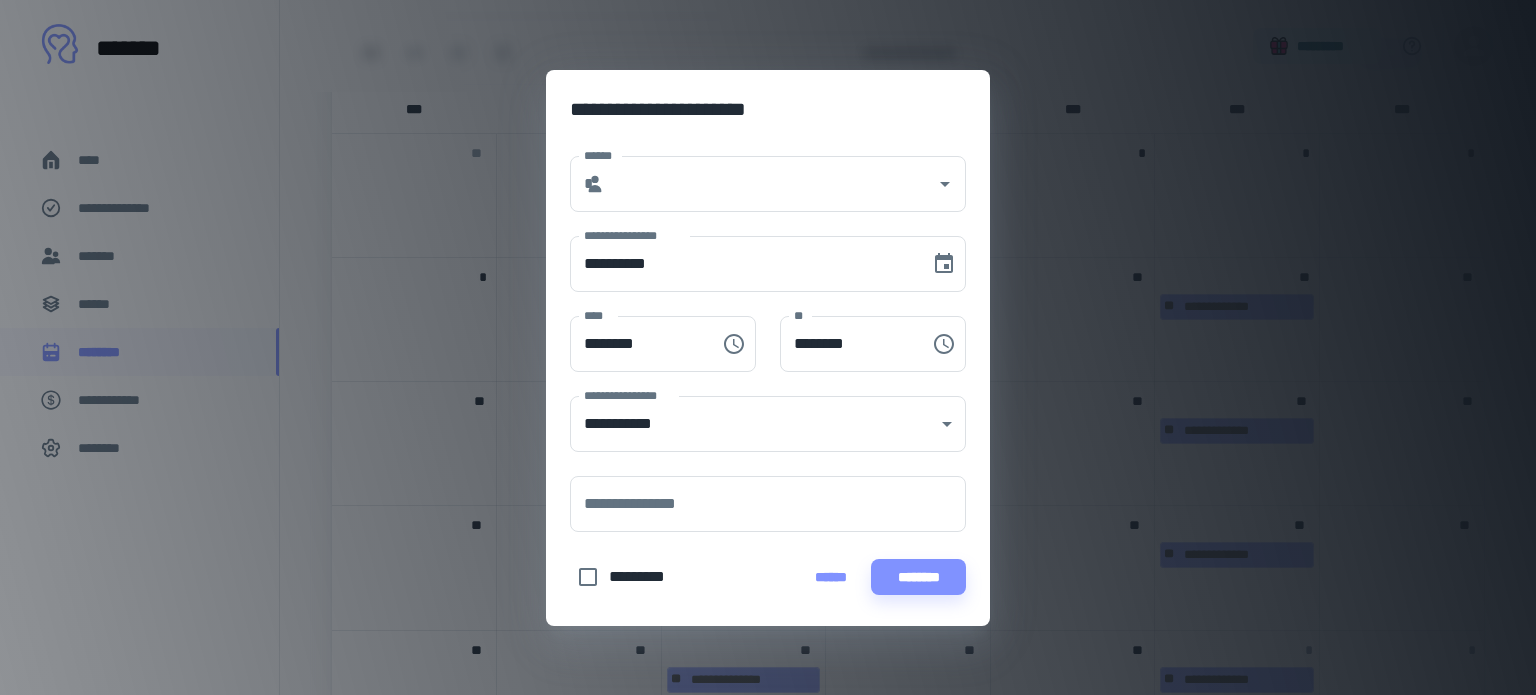 click on "******" at bounding box center [831, 577] 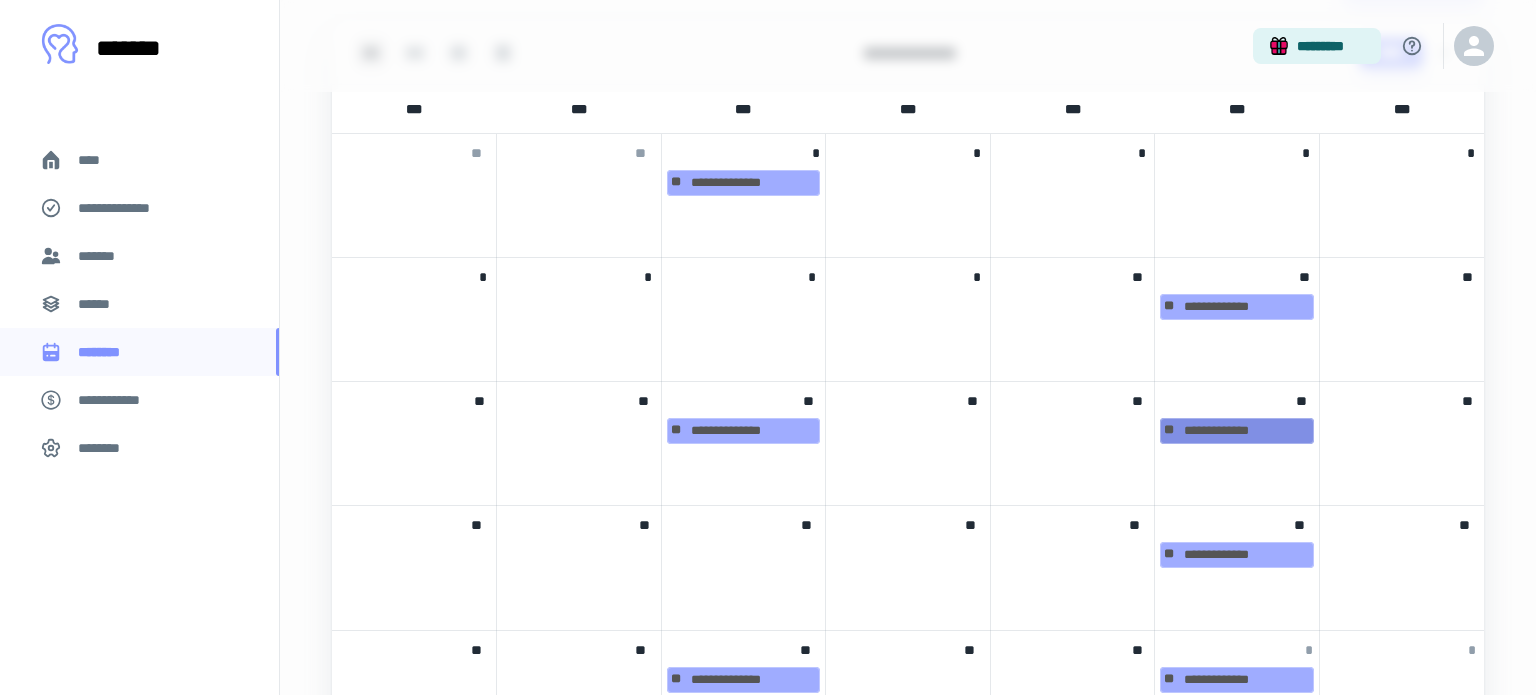 click on "[EMAIL]" at bounding box center [1237, 431] 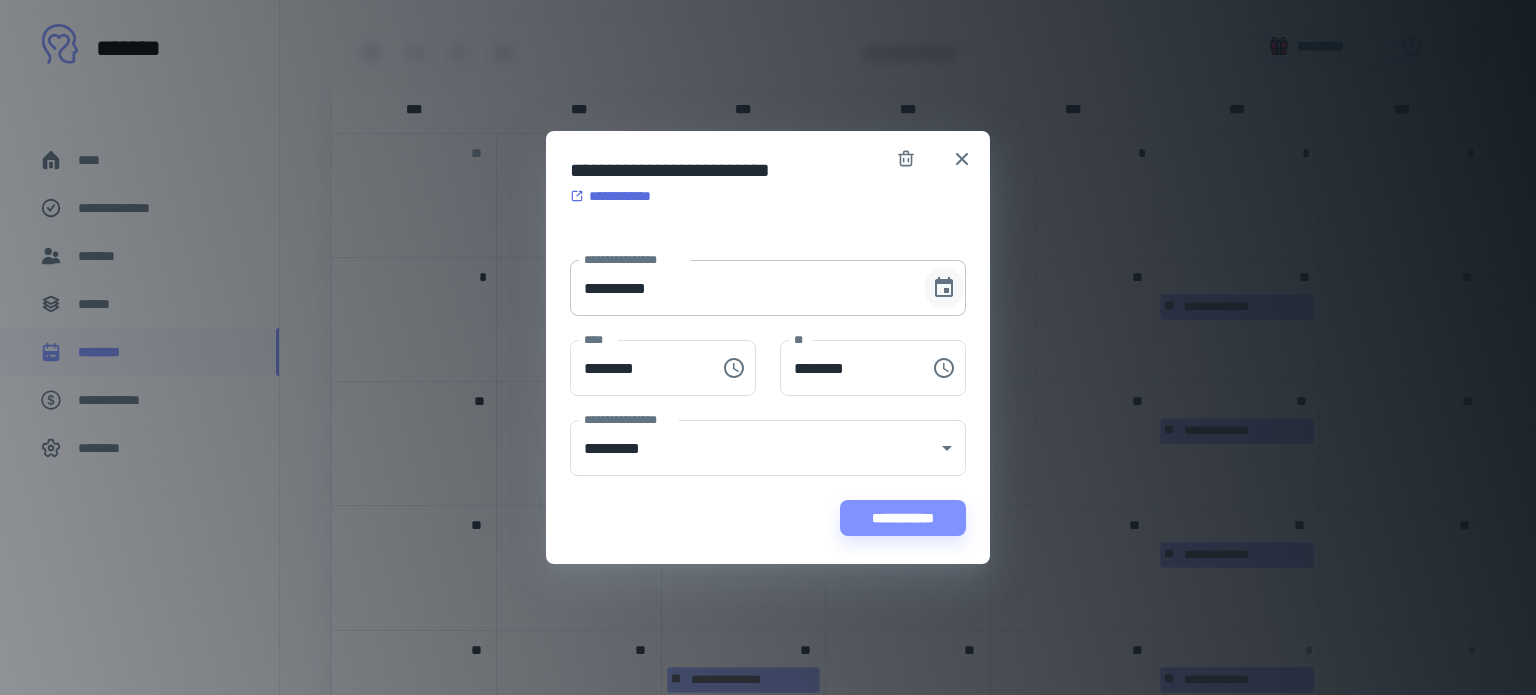 click at bounding box center (944, 288) 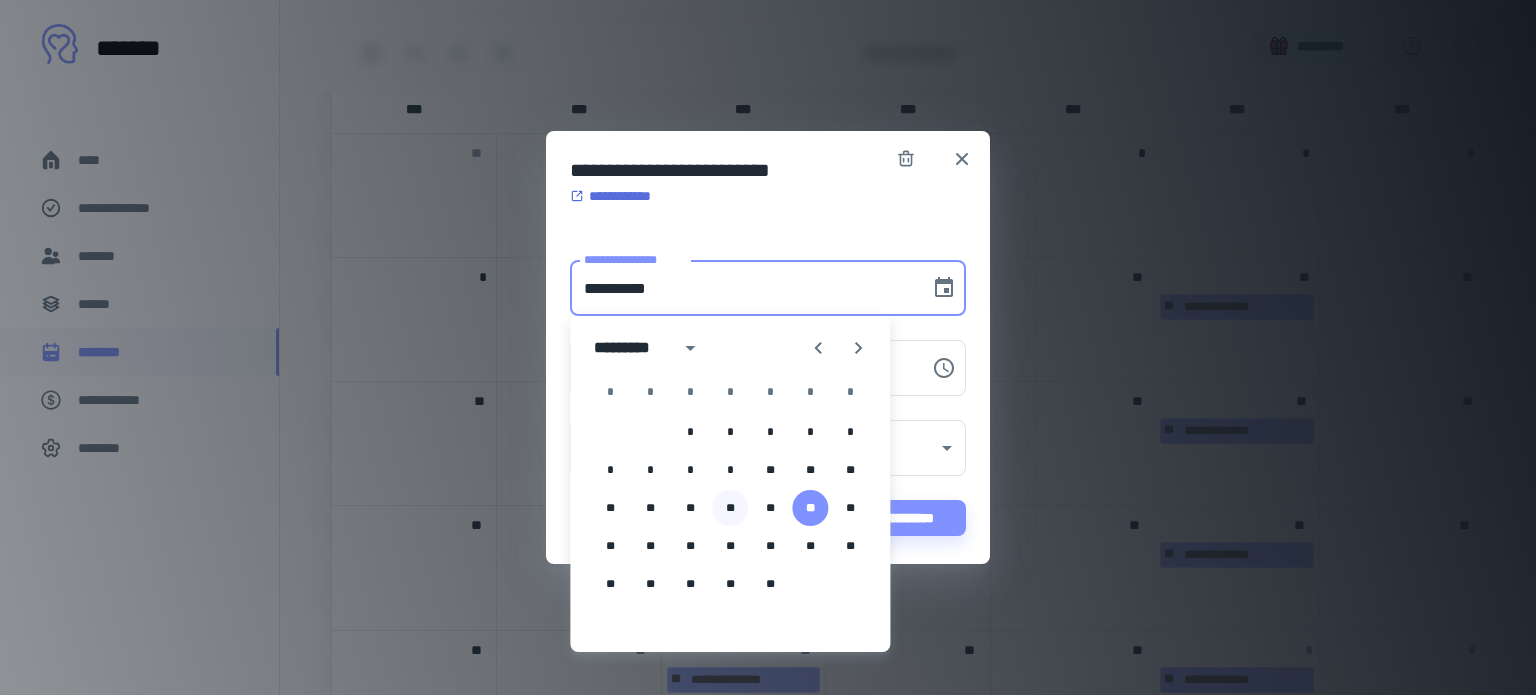 click on "**" at bounding box center (730, 508) 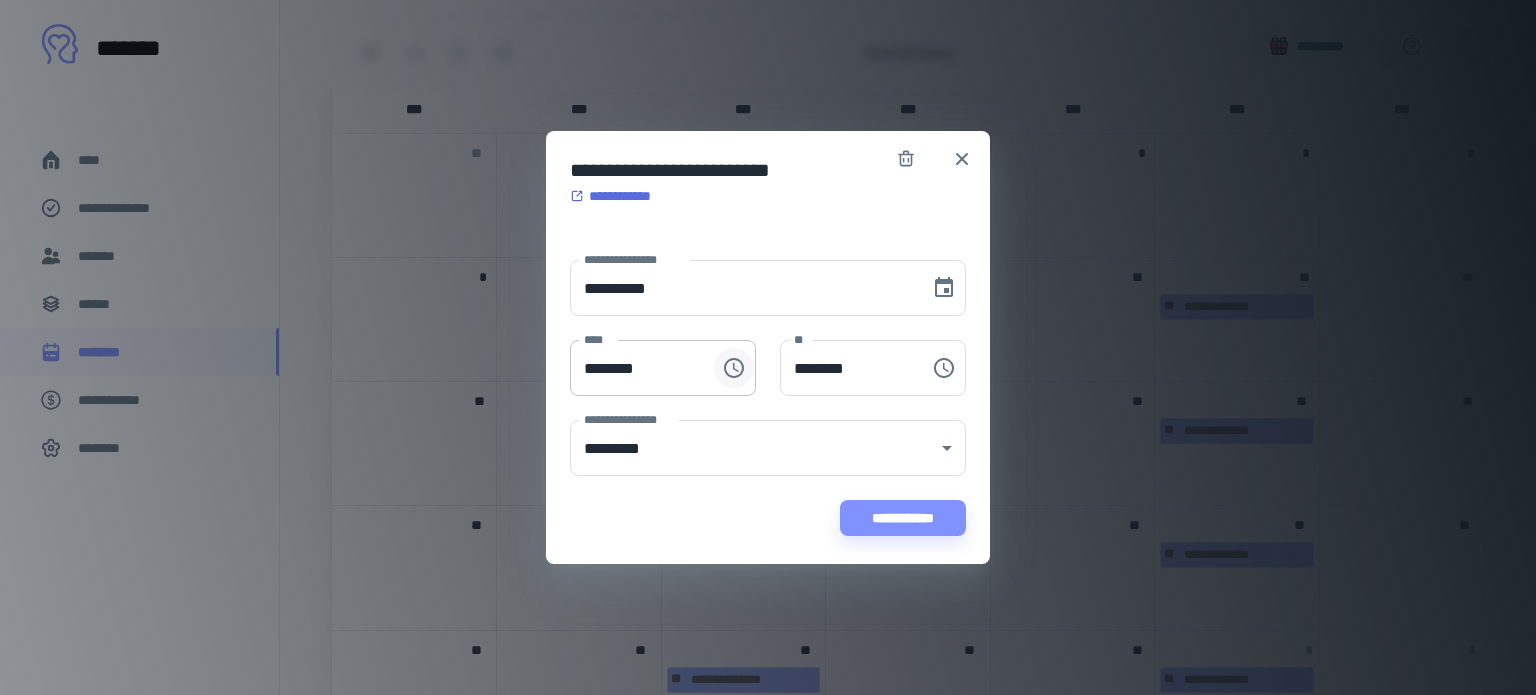 click 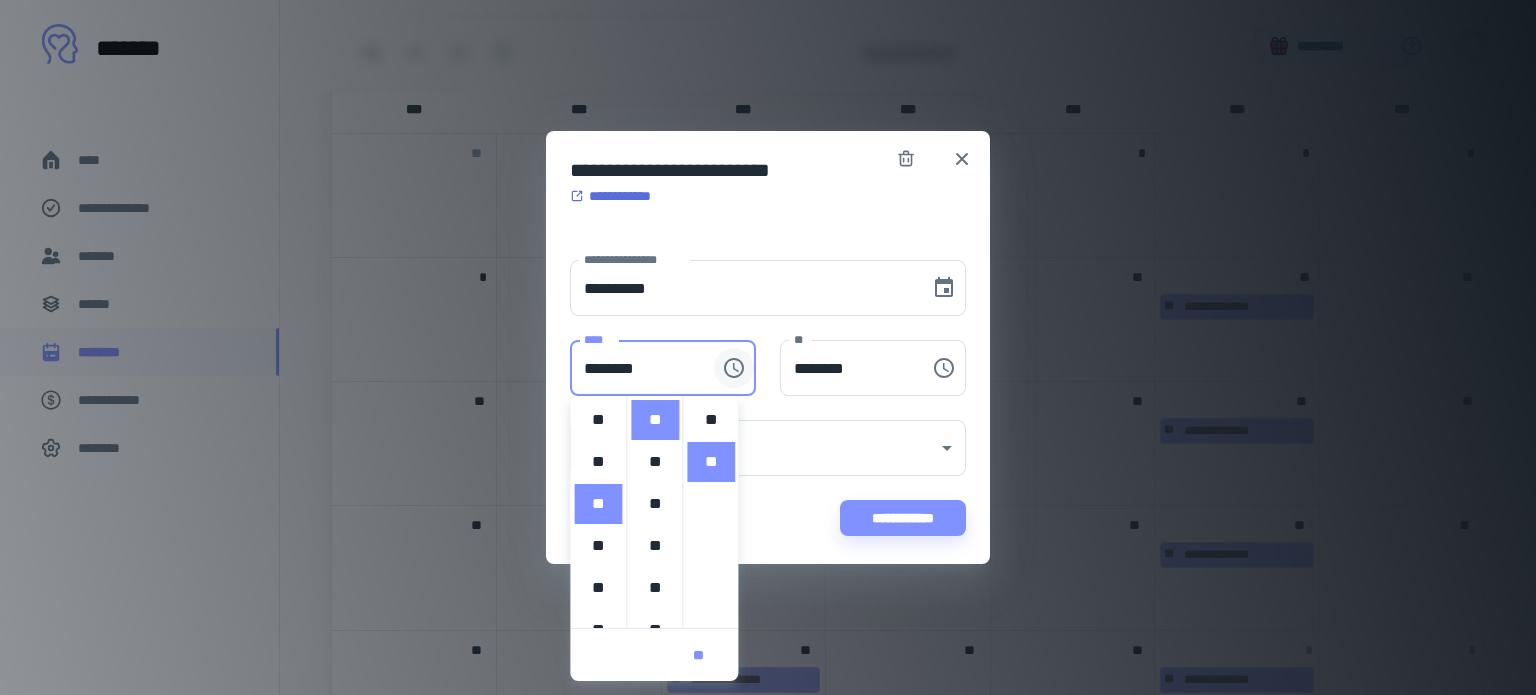 scroll, scrollTop: 84, scrollLeft: 0, axis: vertical 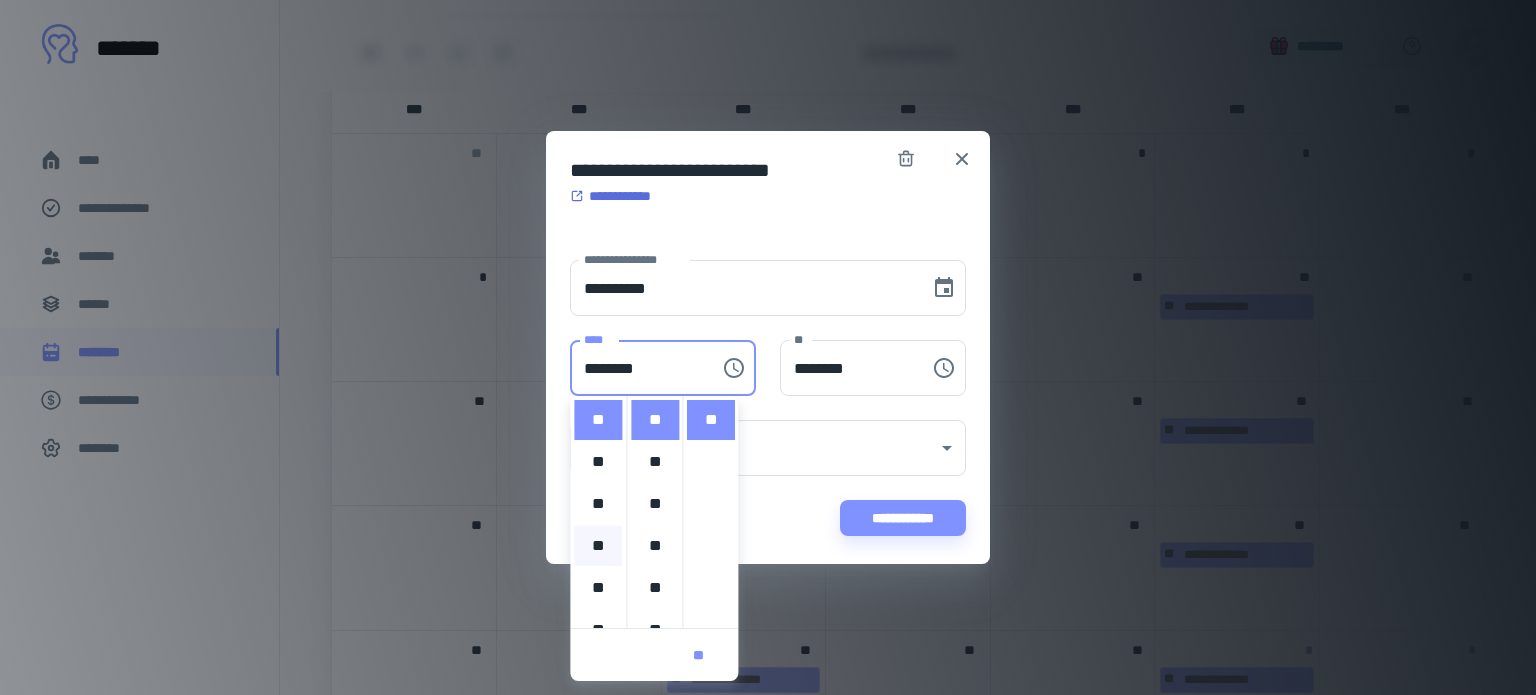 click on "**" at bounding box center (598, 546) 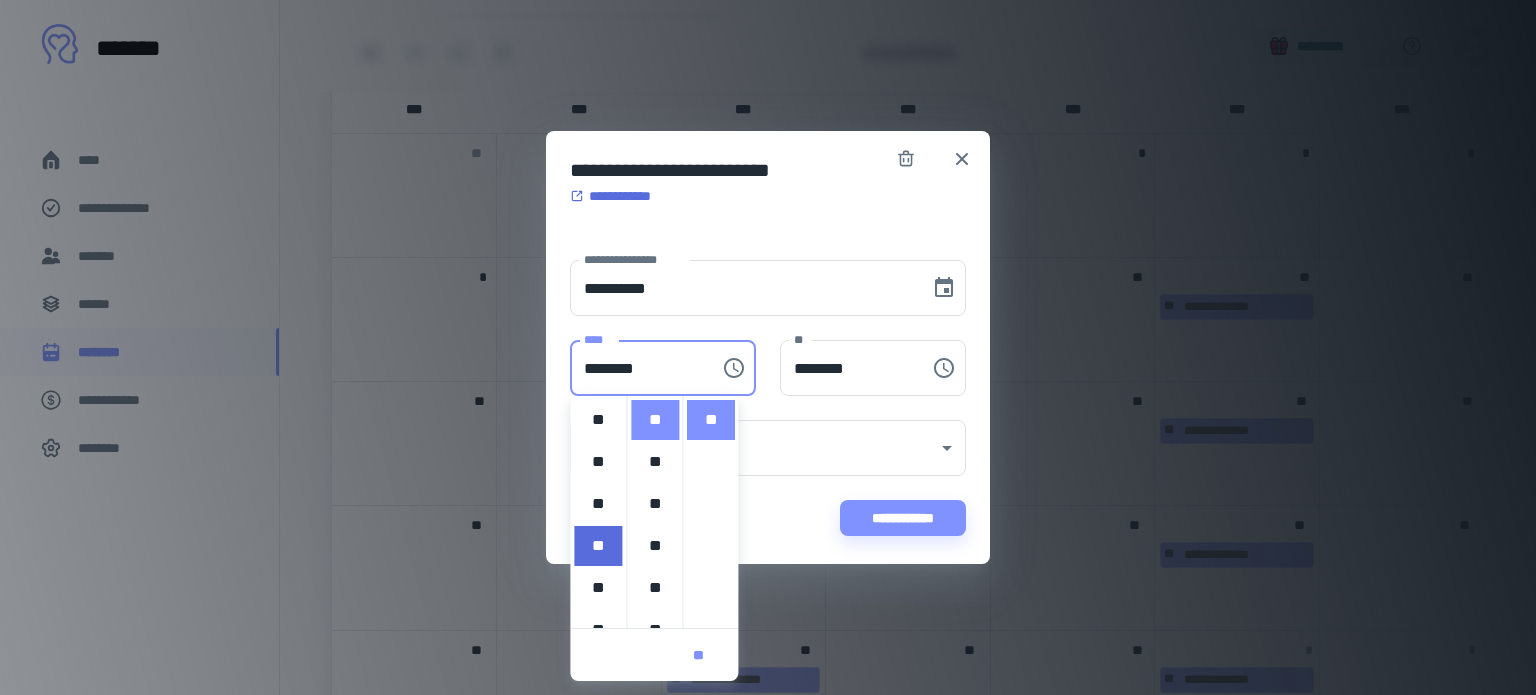 type on "********" 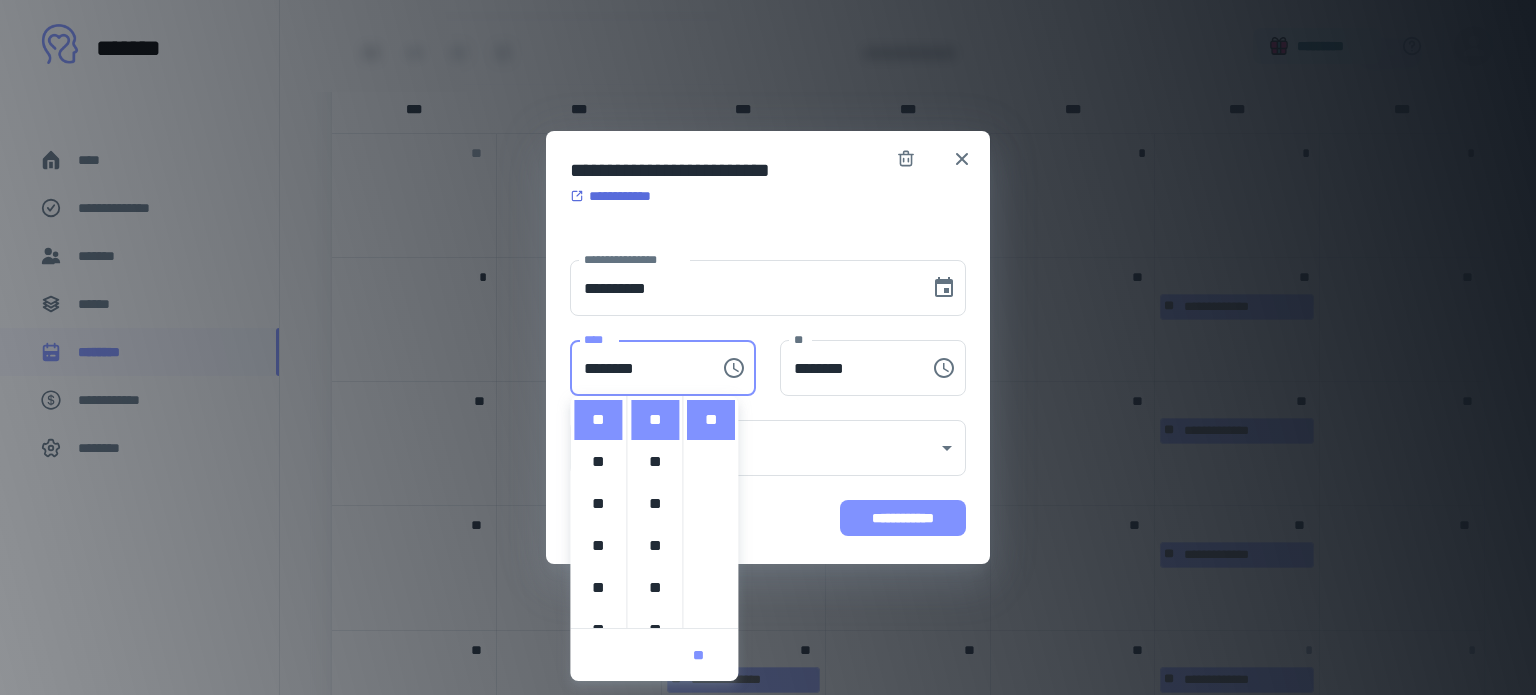 click on "**********" at bounding box center [903, 518] 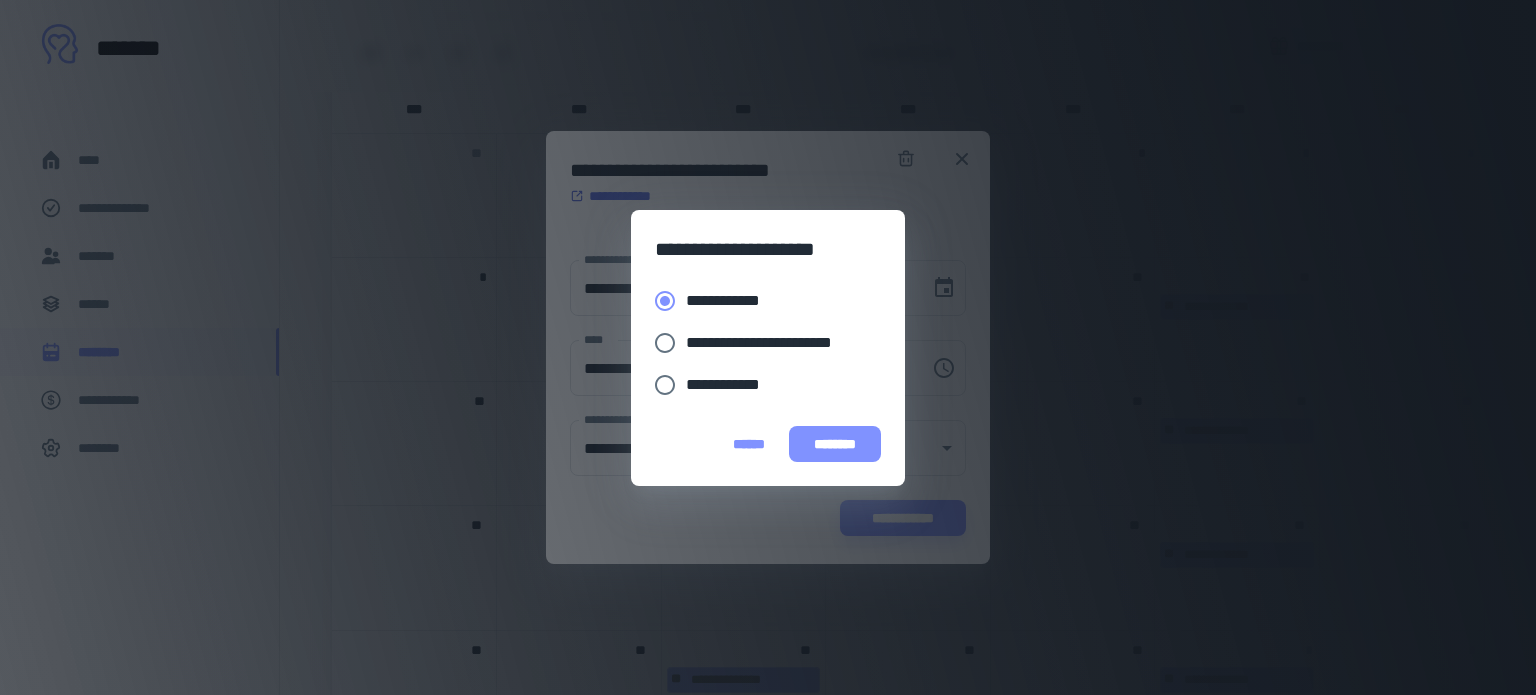 click on "********" at bounding box center [835, 444] 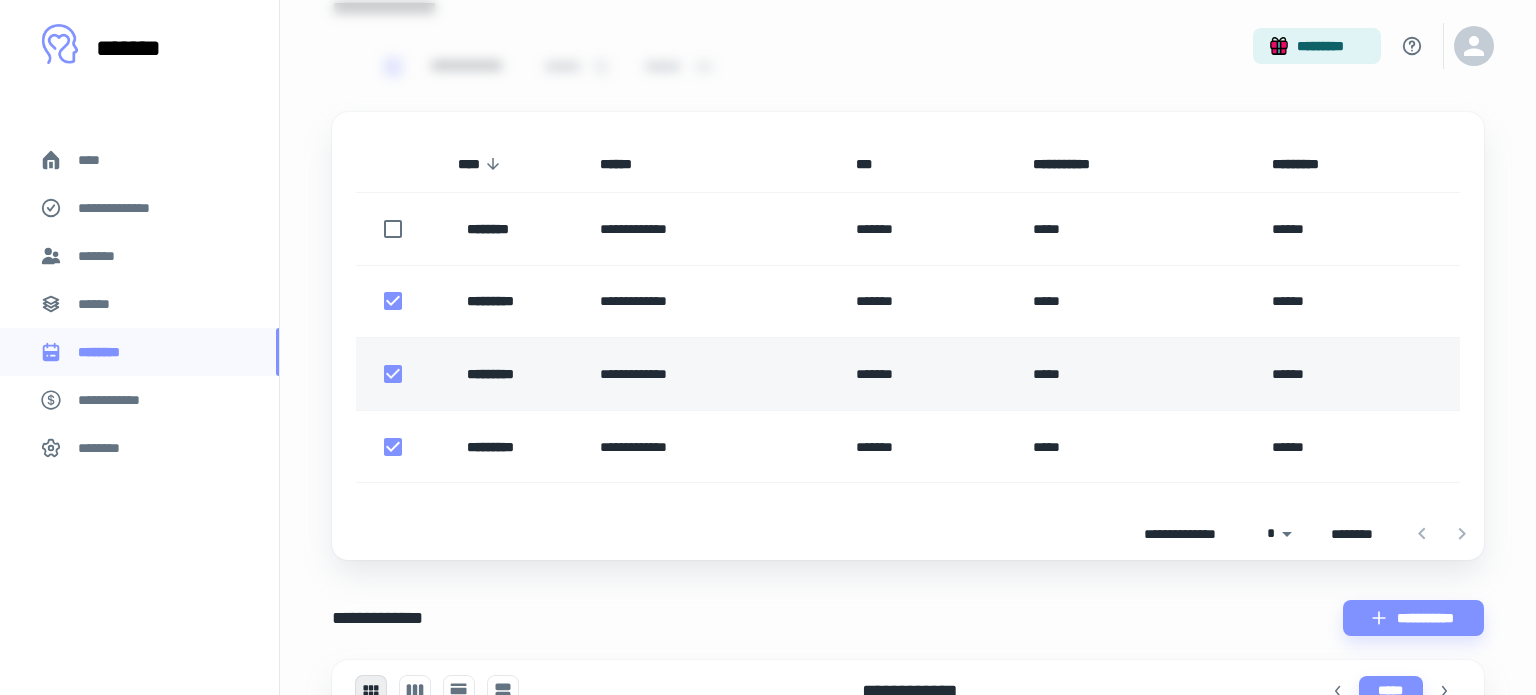 scroll, scrollTop: 0, scrollLeft: 0, axis: both 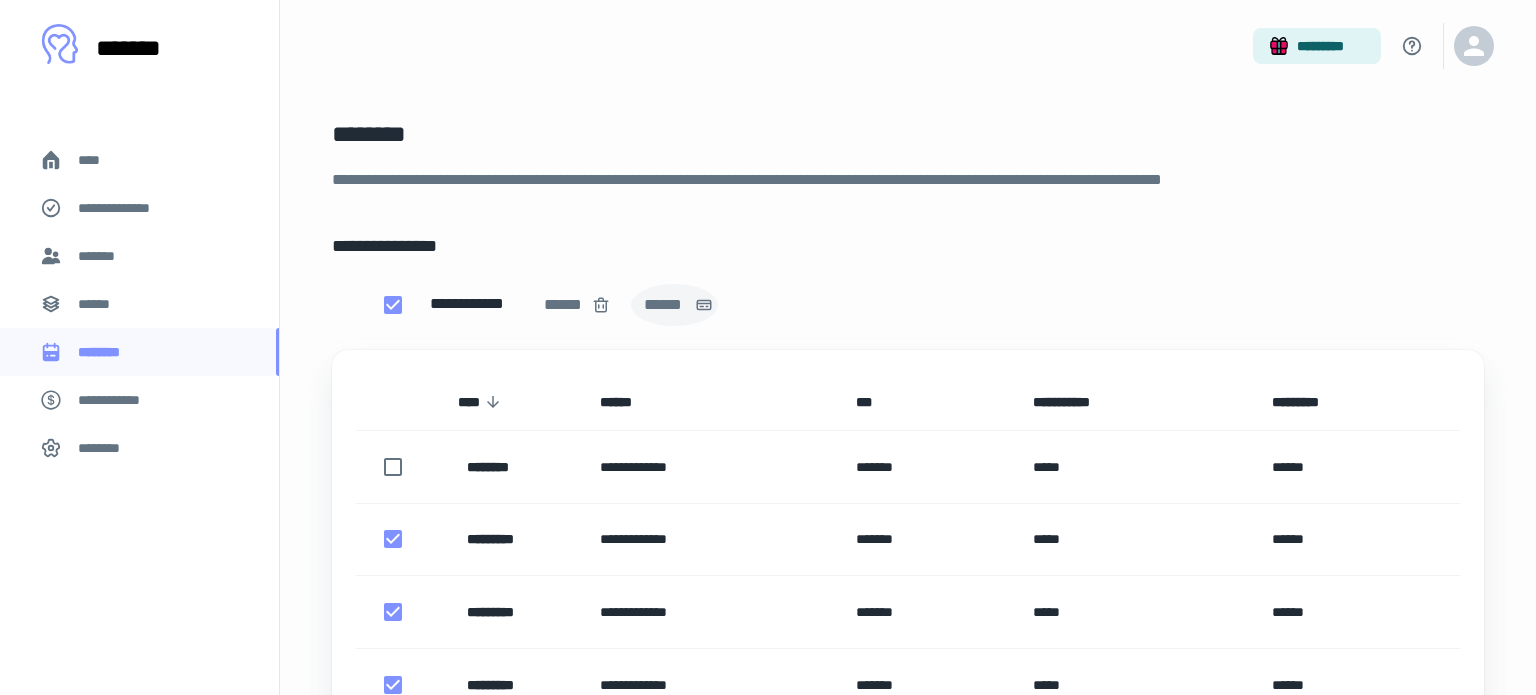 click on "******" at bounding box center (665, 305) 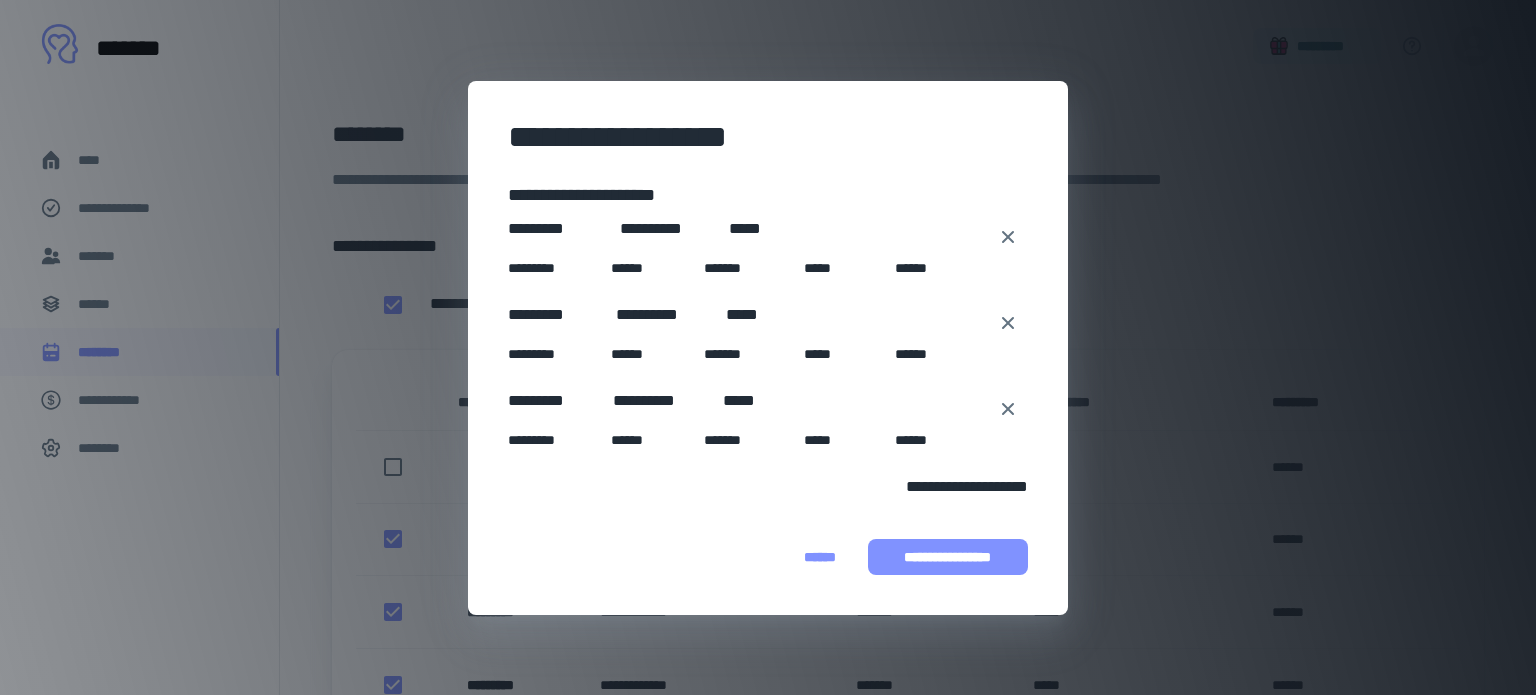 click on "**********" at bounding box center (948, 557) 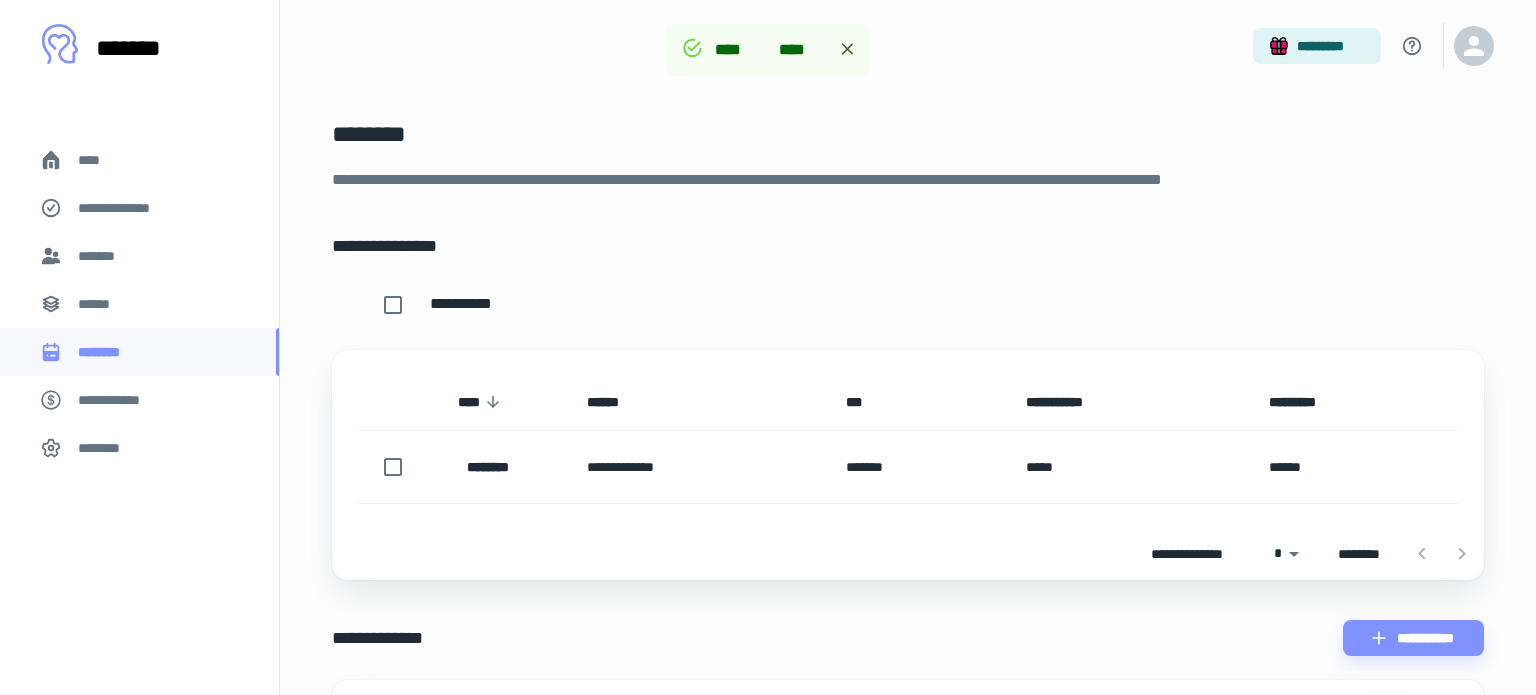 click on "****" at bounding box center [797, 50] 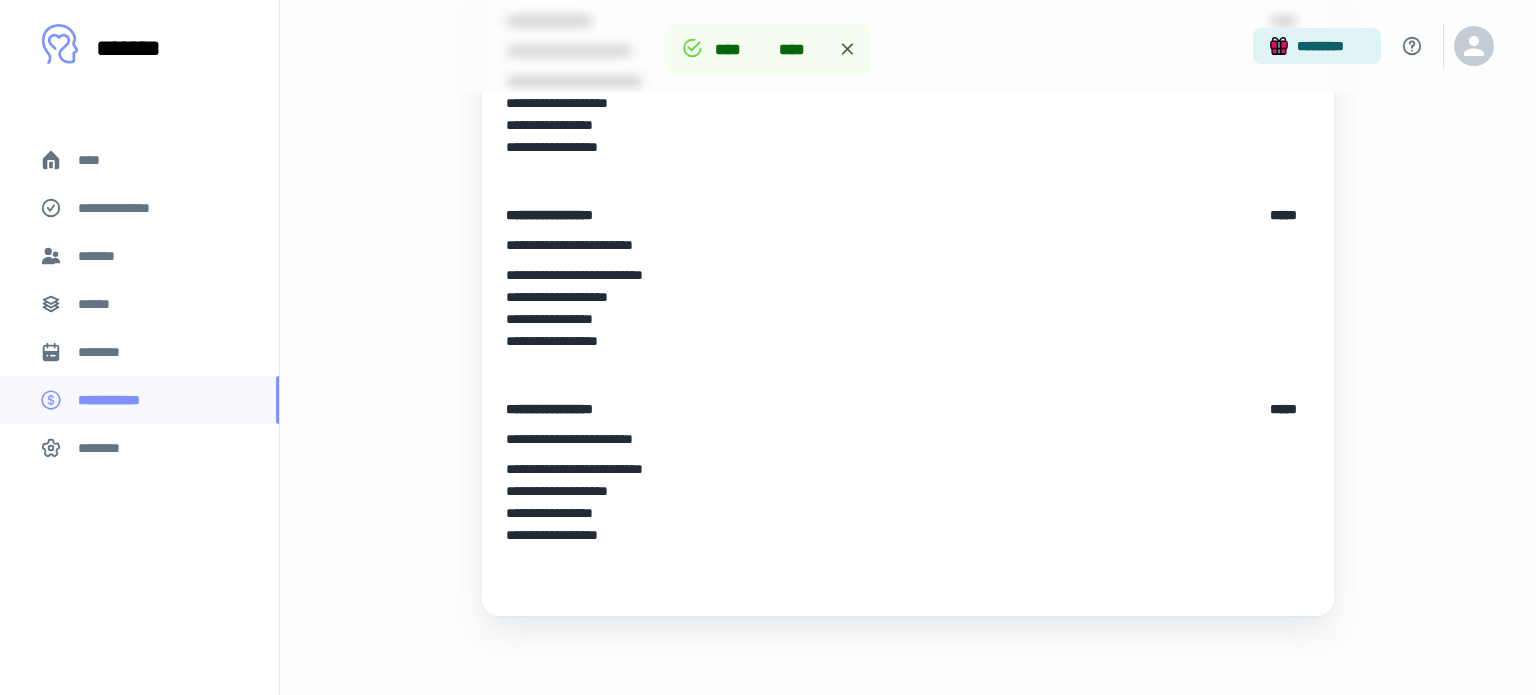 scroll, scrollTop: 0, scrollLeft: 0, axis: both 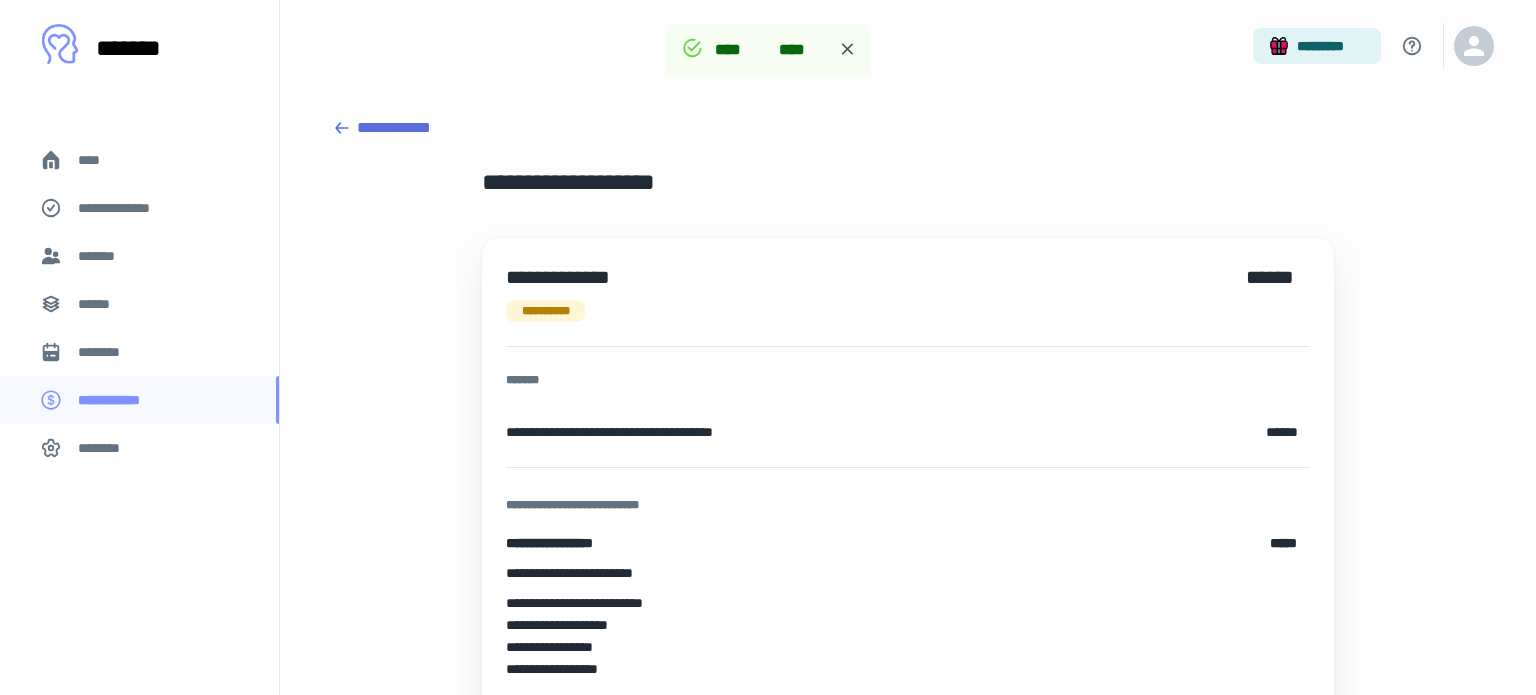 click on "*******" at bounding box center [139, 256] 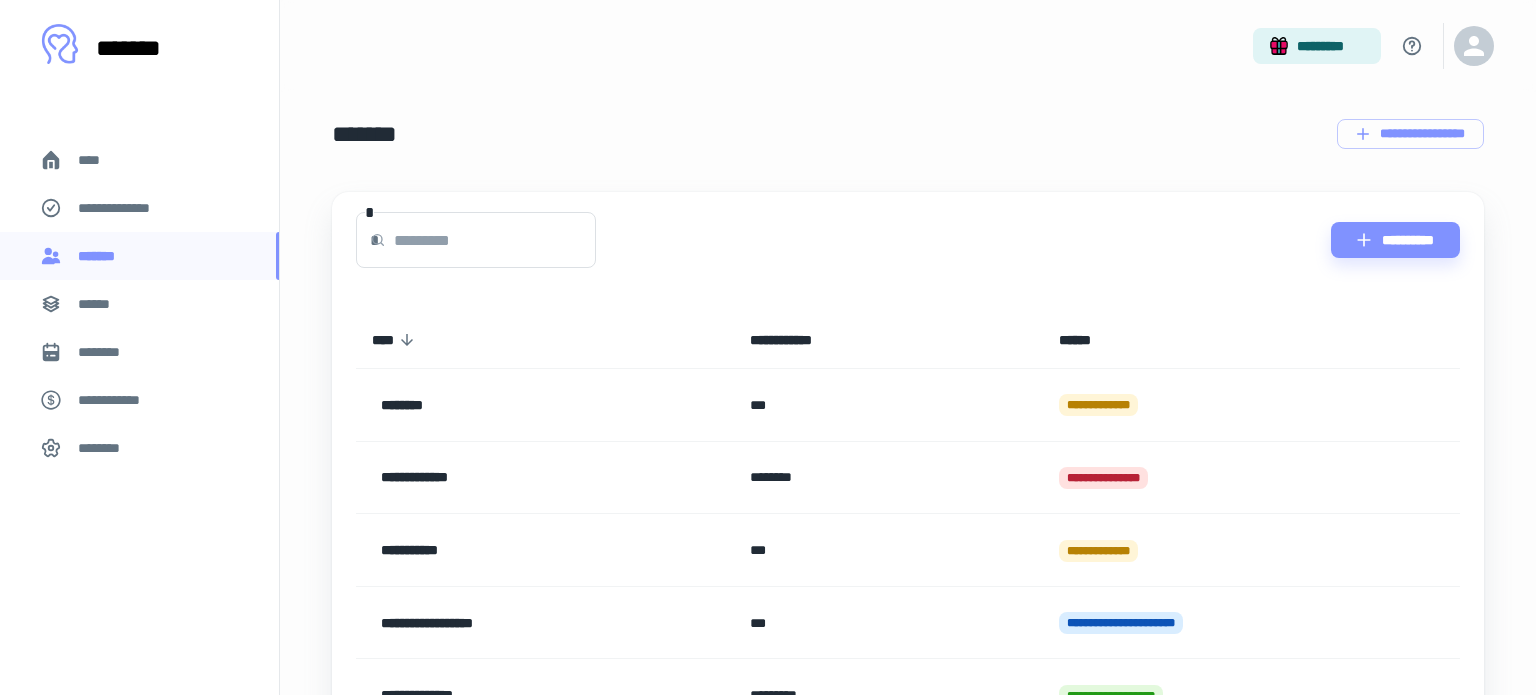 scroll, scrollTop: 72, scrollLeft: 0, axis: vertical 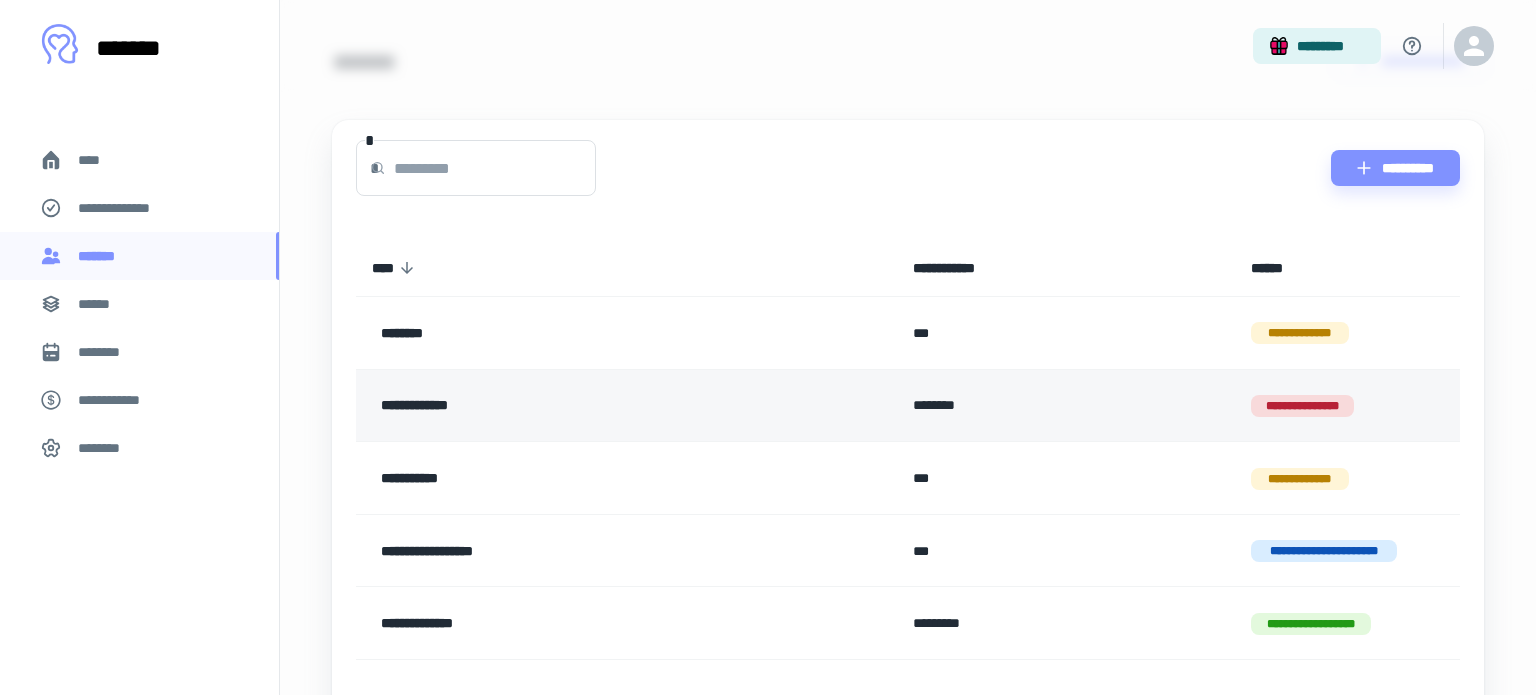 click on "**********" at bounding box center [569, 406] 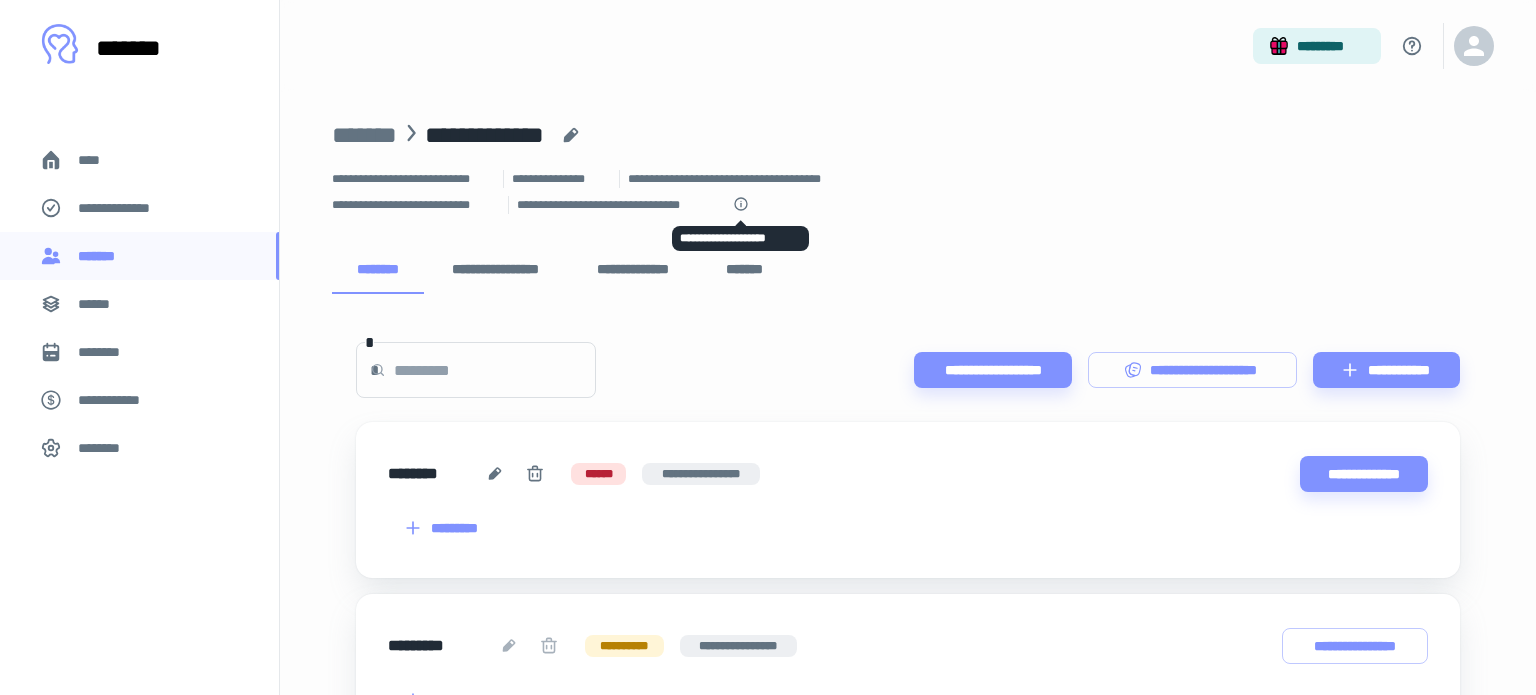 click 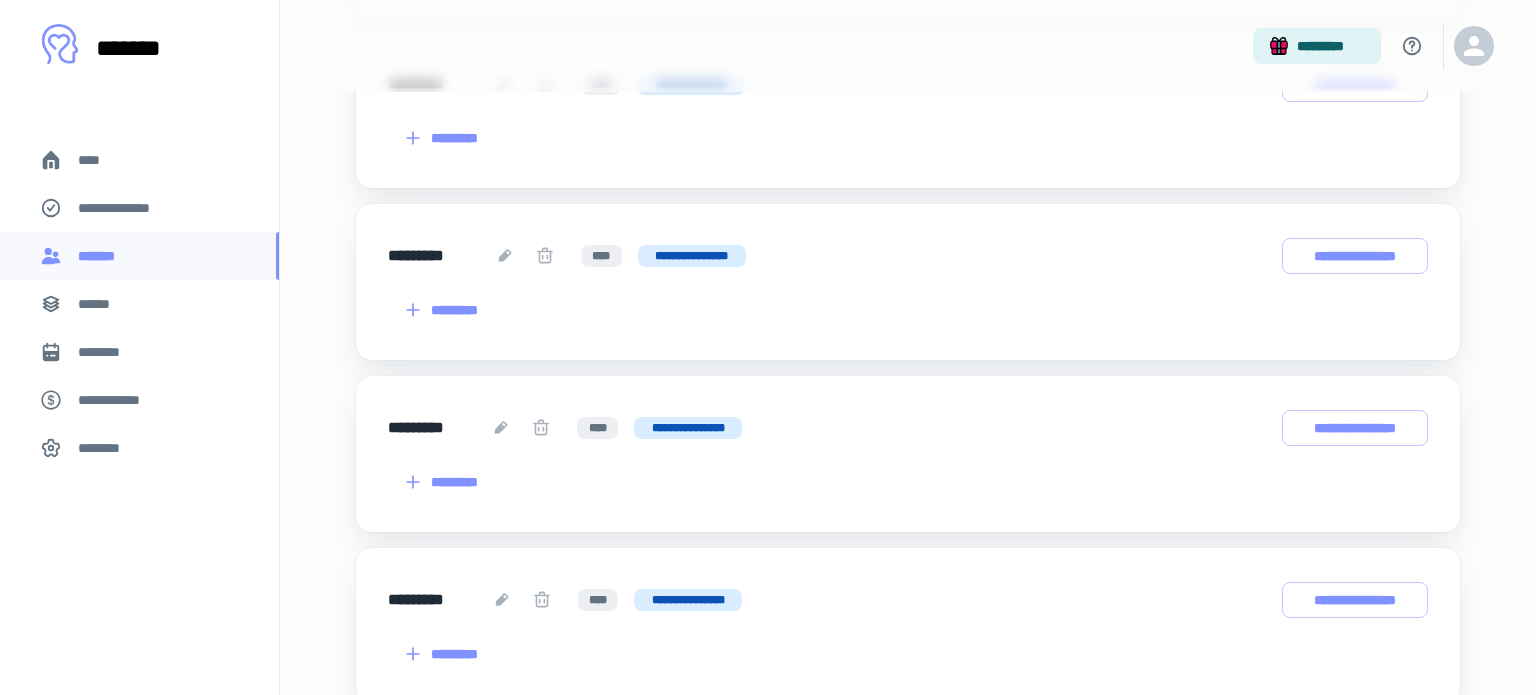 scroll, scrollTop: 3806, scrollLeft: 0, axis: vertical 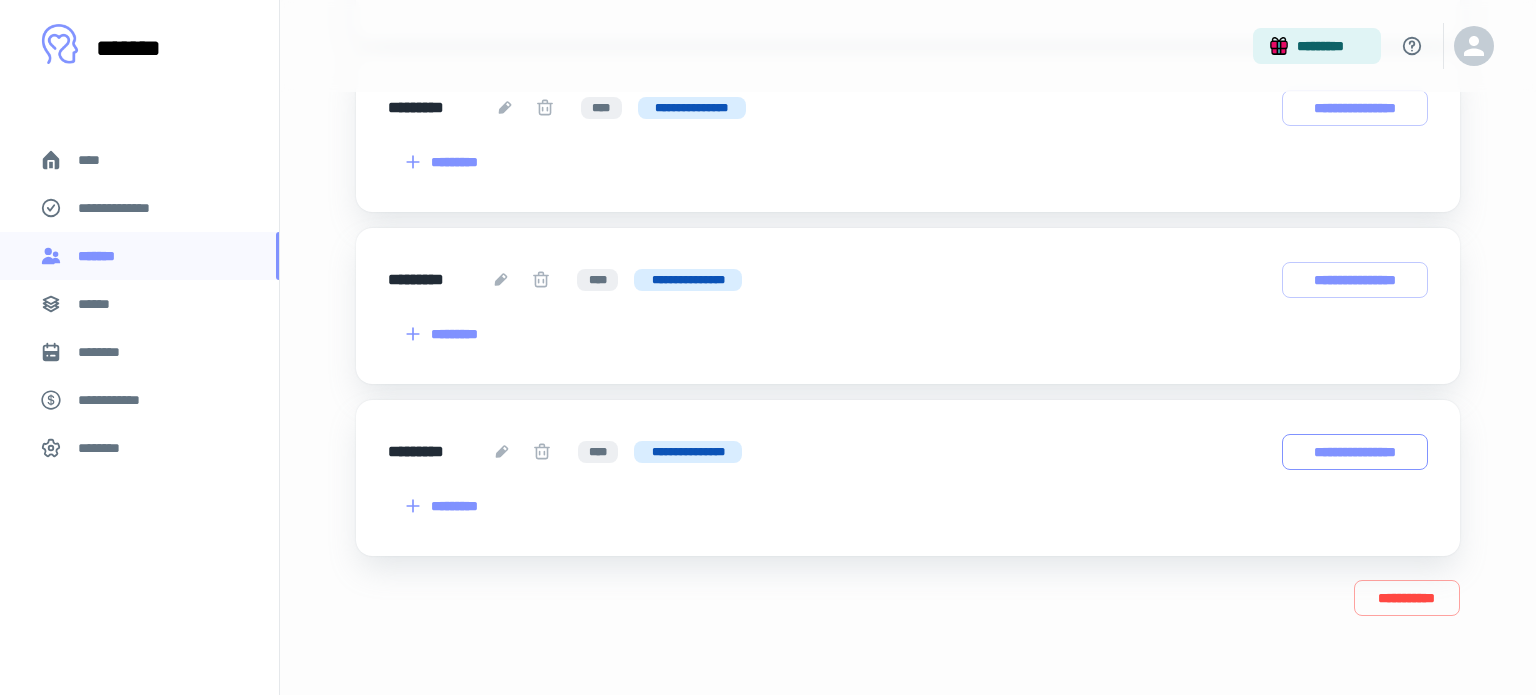 click on "**********" at bounding box center [1355, 452] 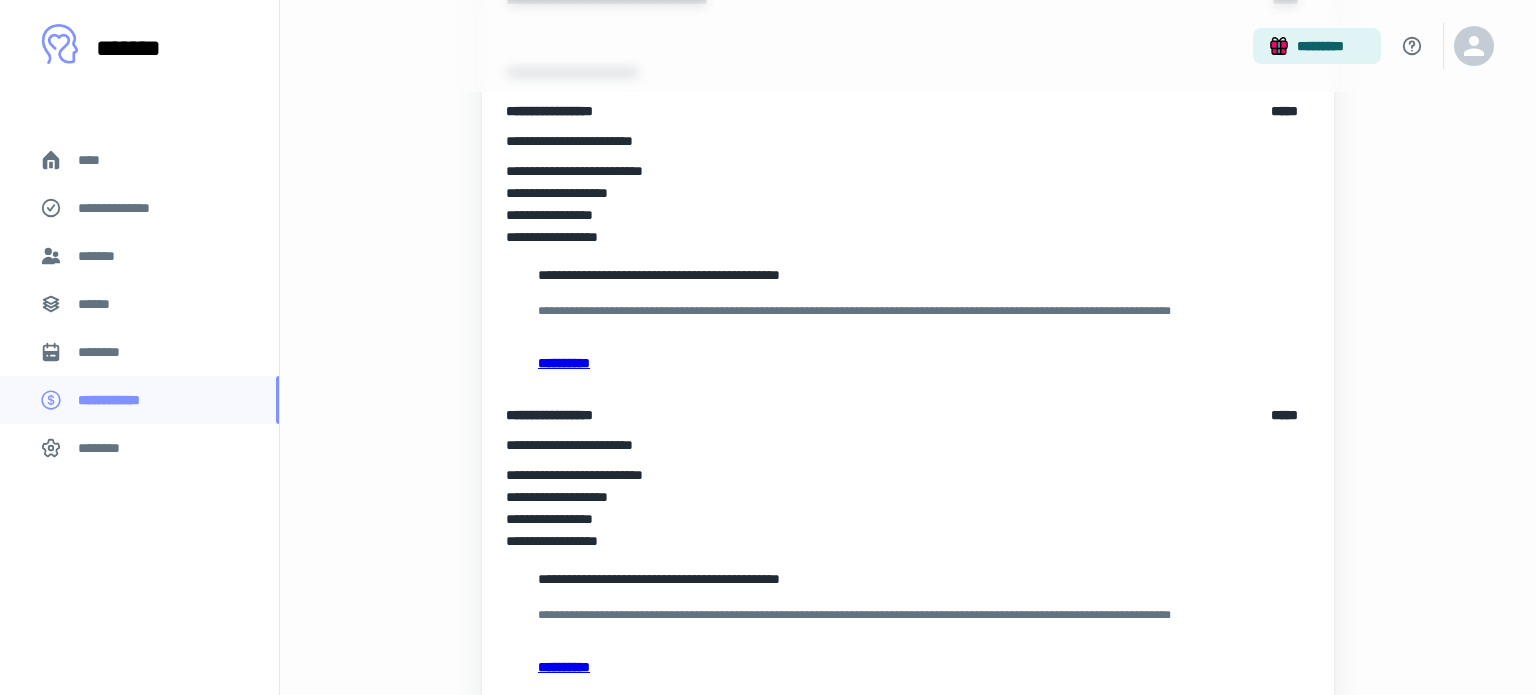 scroll, scrollTop: 0, scrollLeft: 0, axis: both 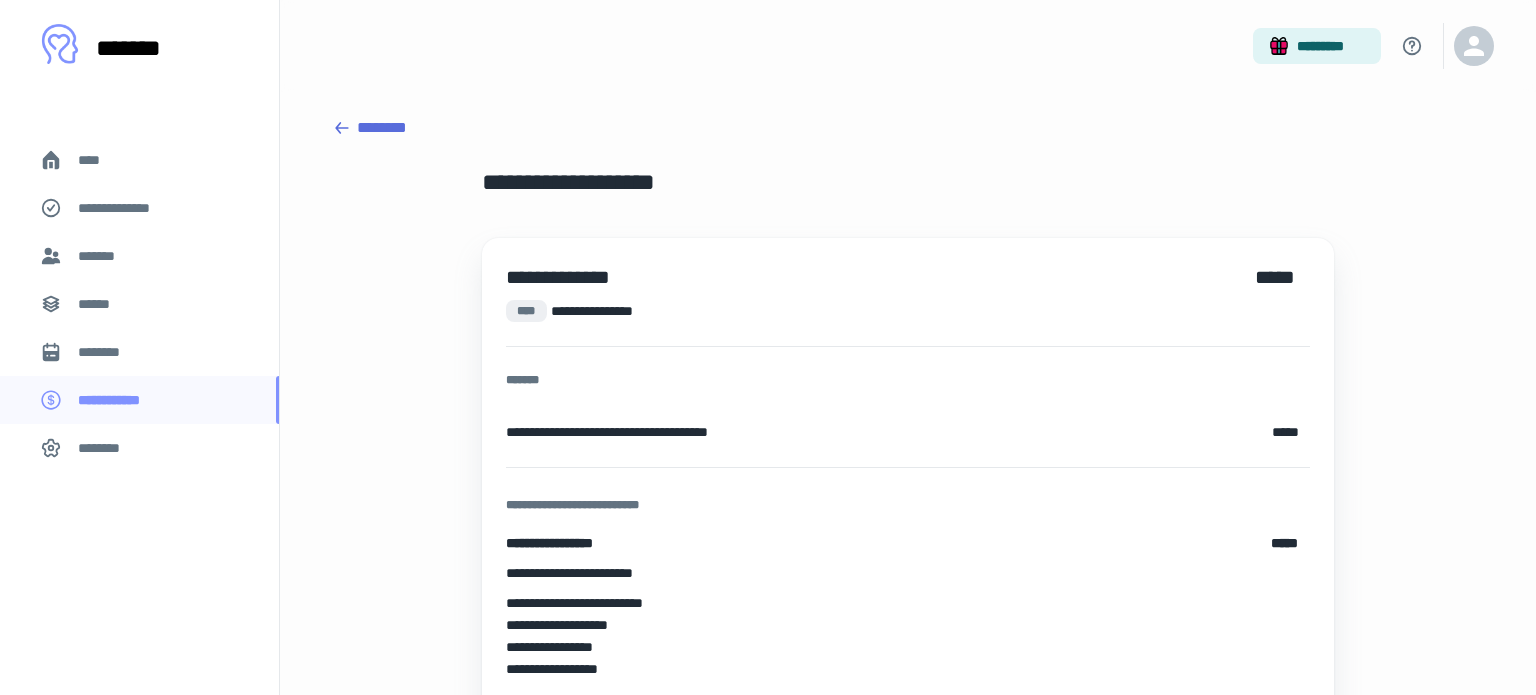 click on "********" at bounding box center [908, 128] 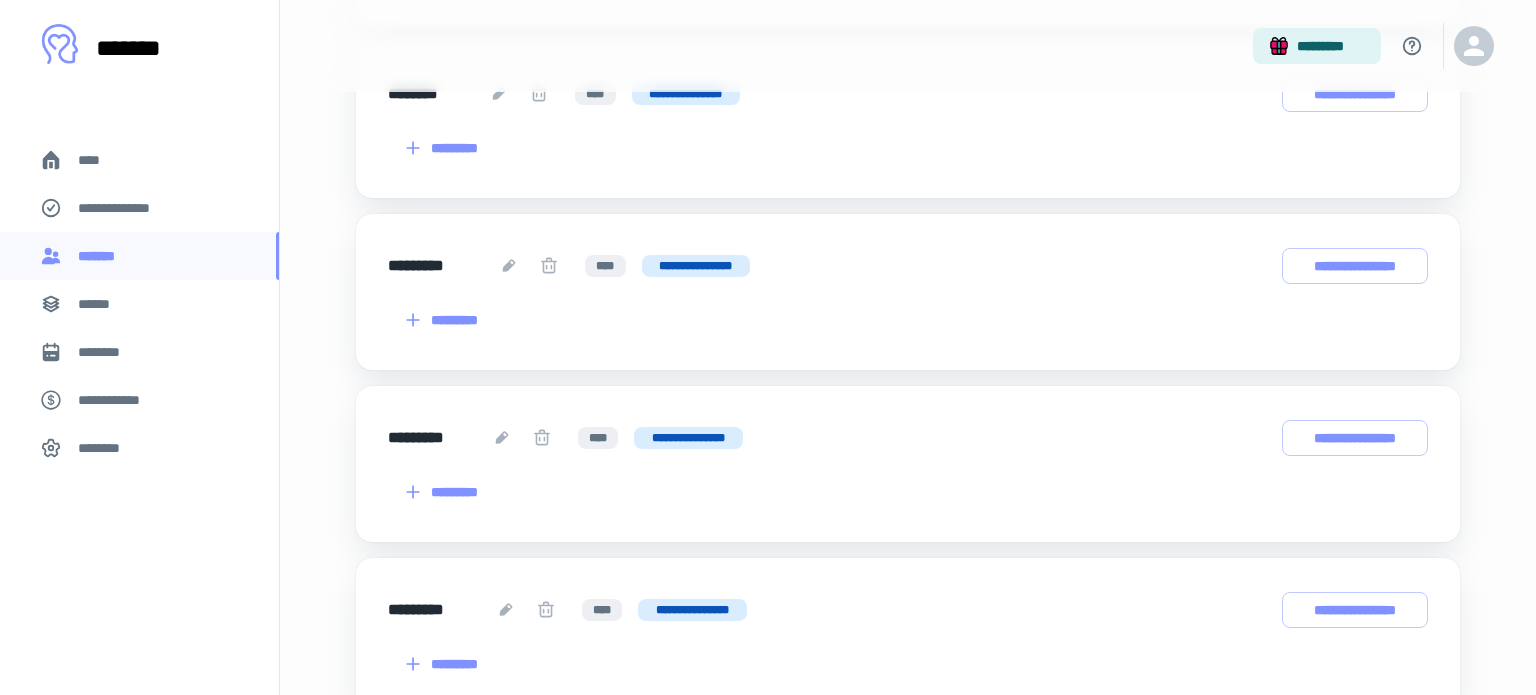 scroll, scrollTop: 1756, scrollLeft: 0, axis: vertical 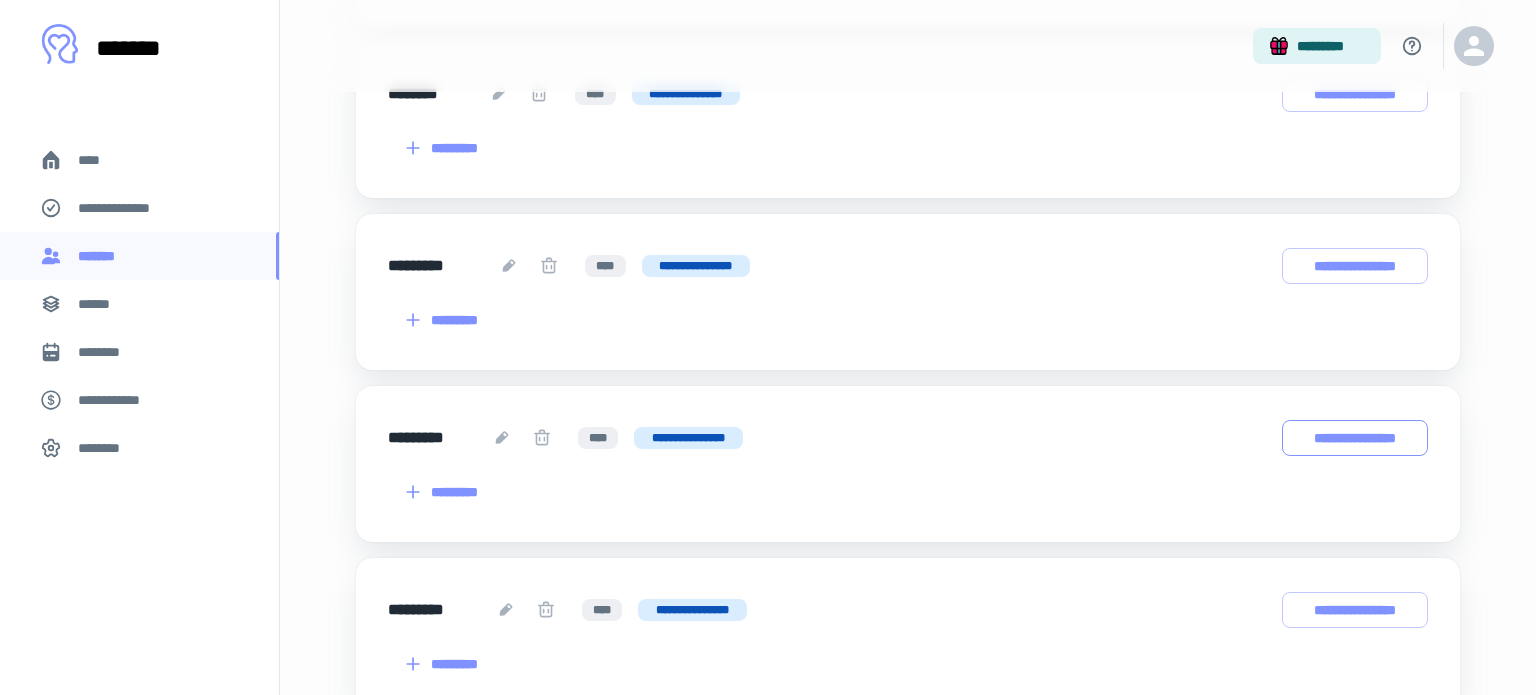 click on "**********" at bounding box center [1355, 438] 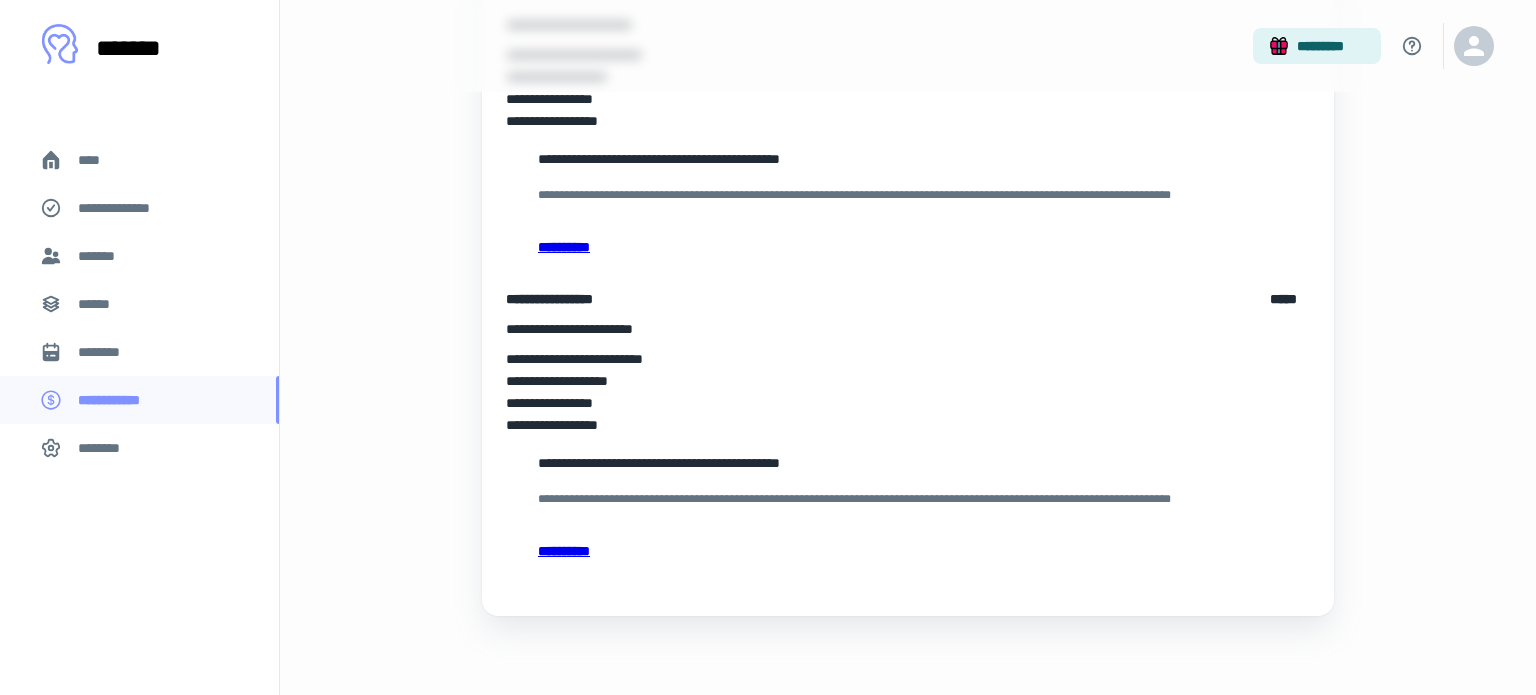 scroll, scrollTop: 0, scrollLeft: 0, axis: both 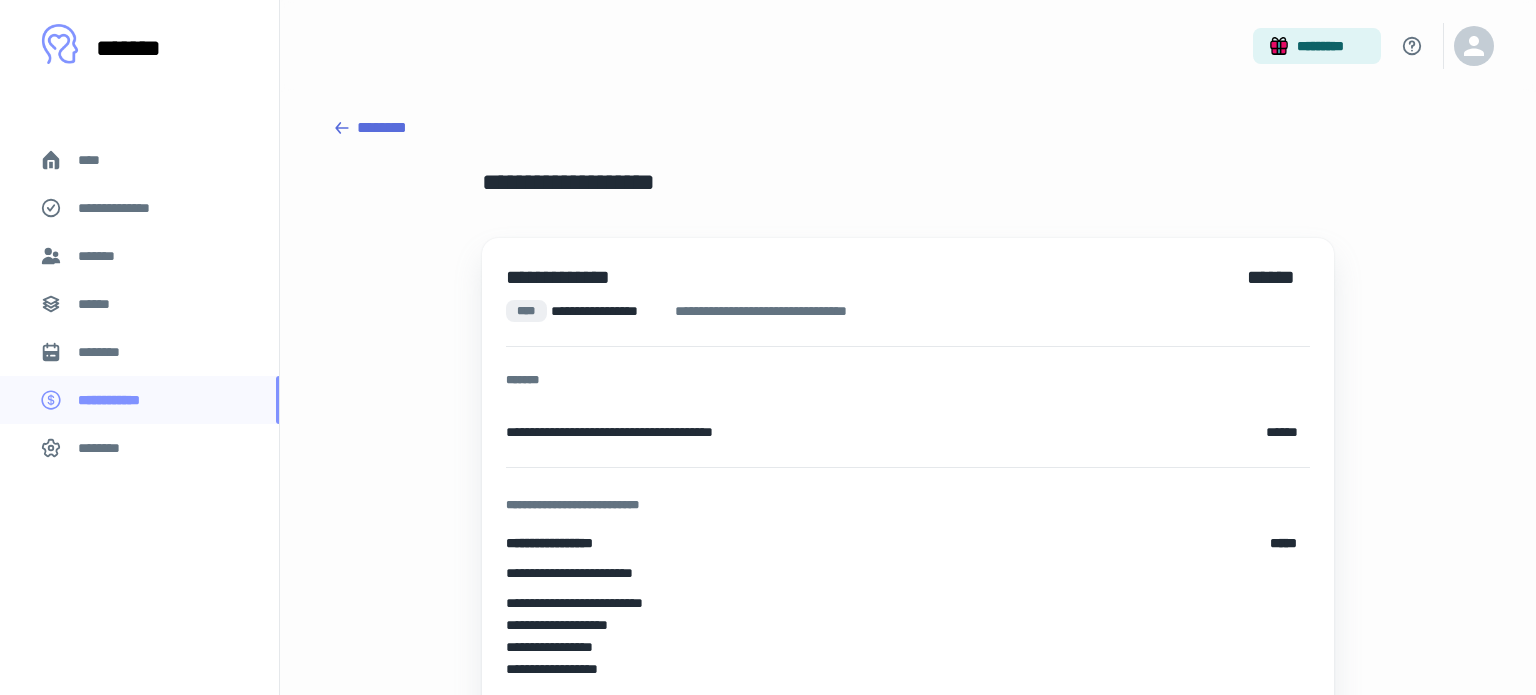 click on "****" at bounding box center (139, 160) 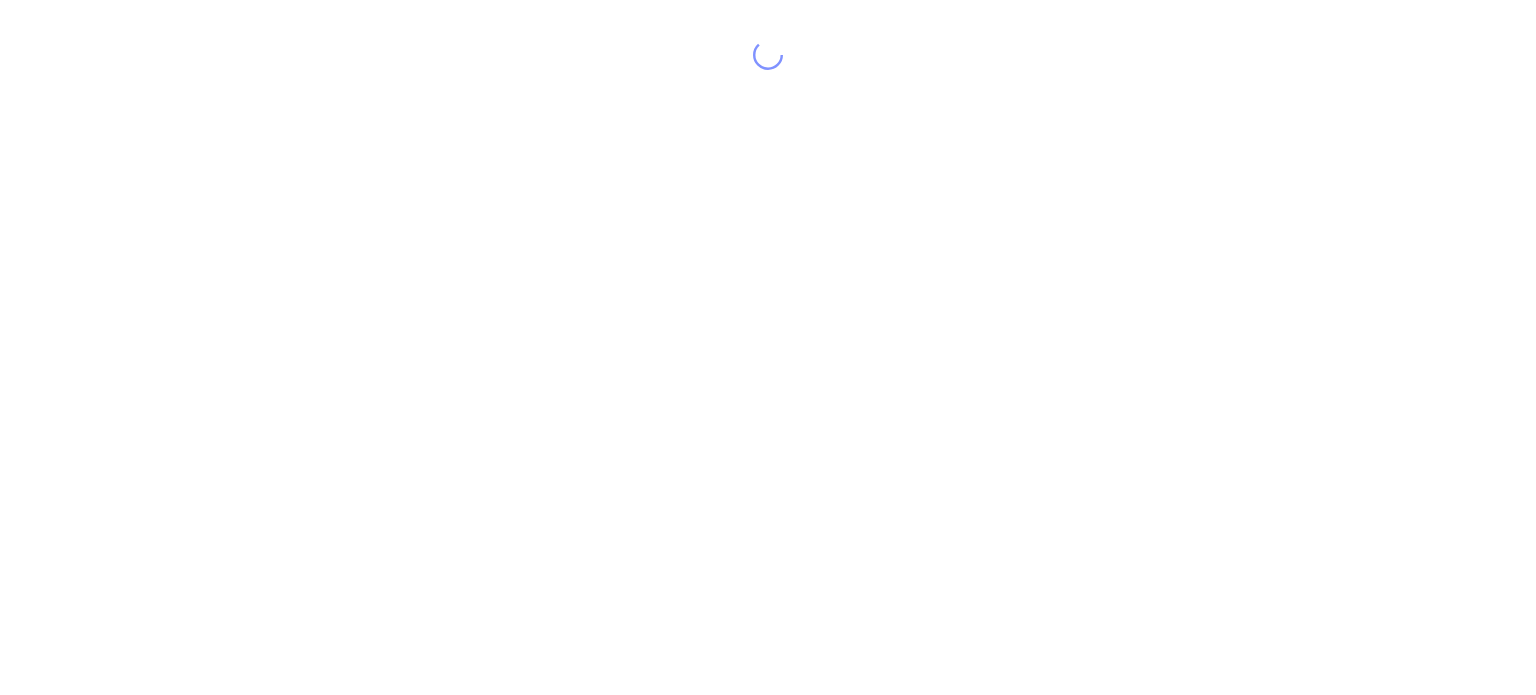 scroll, scrollTop: 0, scrollLeft: 0, axis: both 